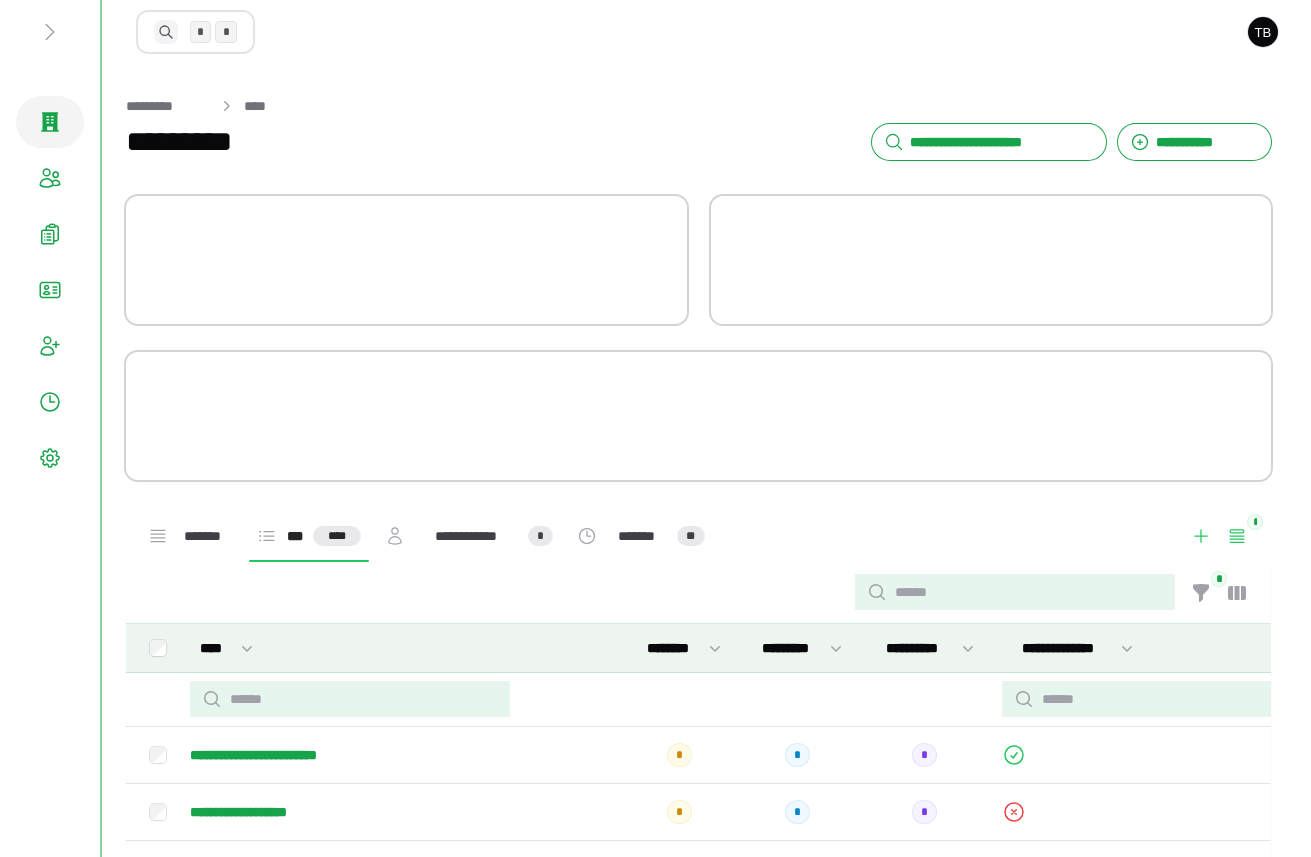 scroll, scrollTop: 0, scrollLeft: 0, axis: both 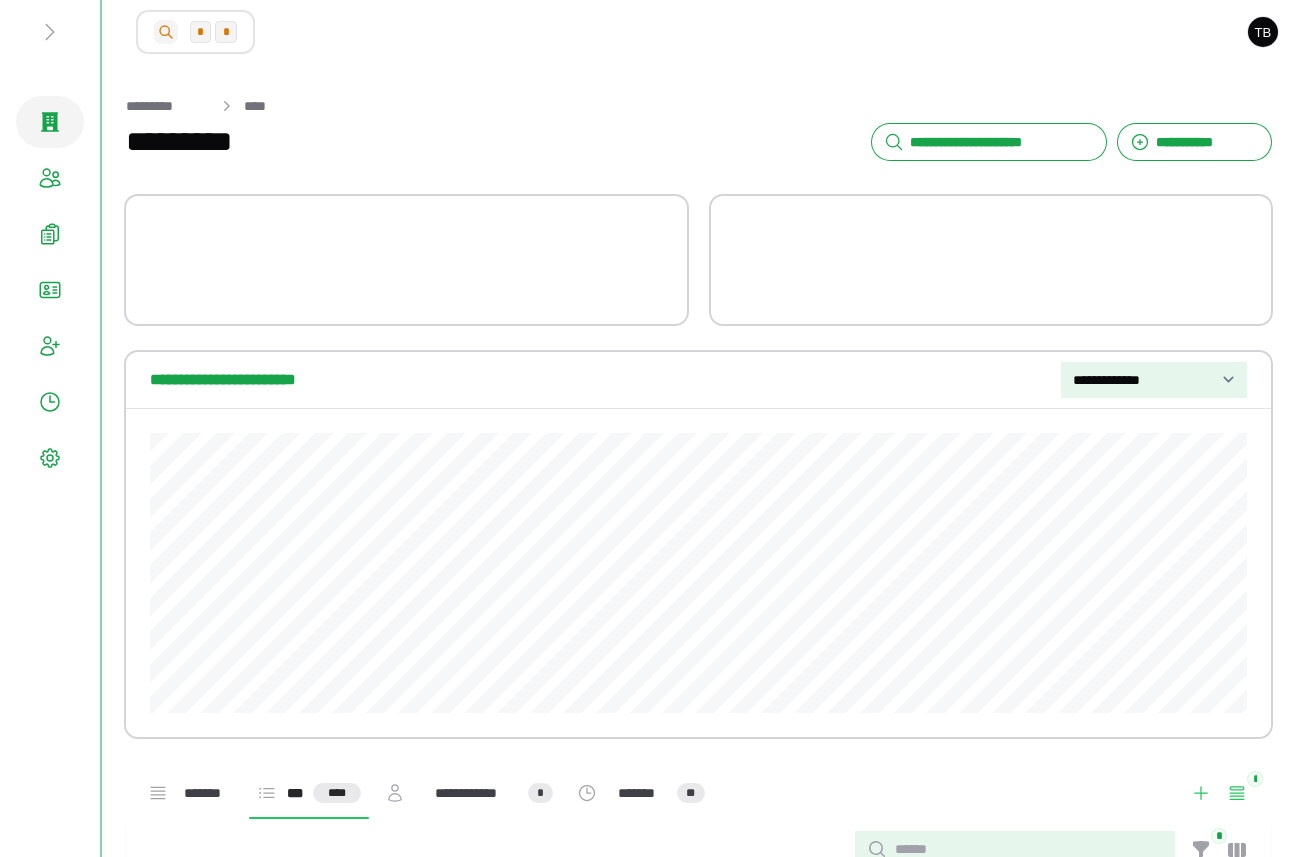 click on "******
*
*" at bounding box center (195, 32) 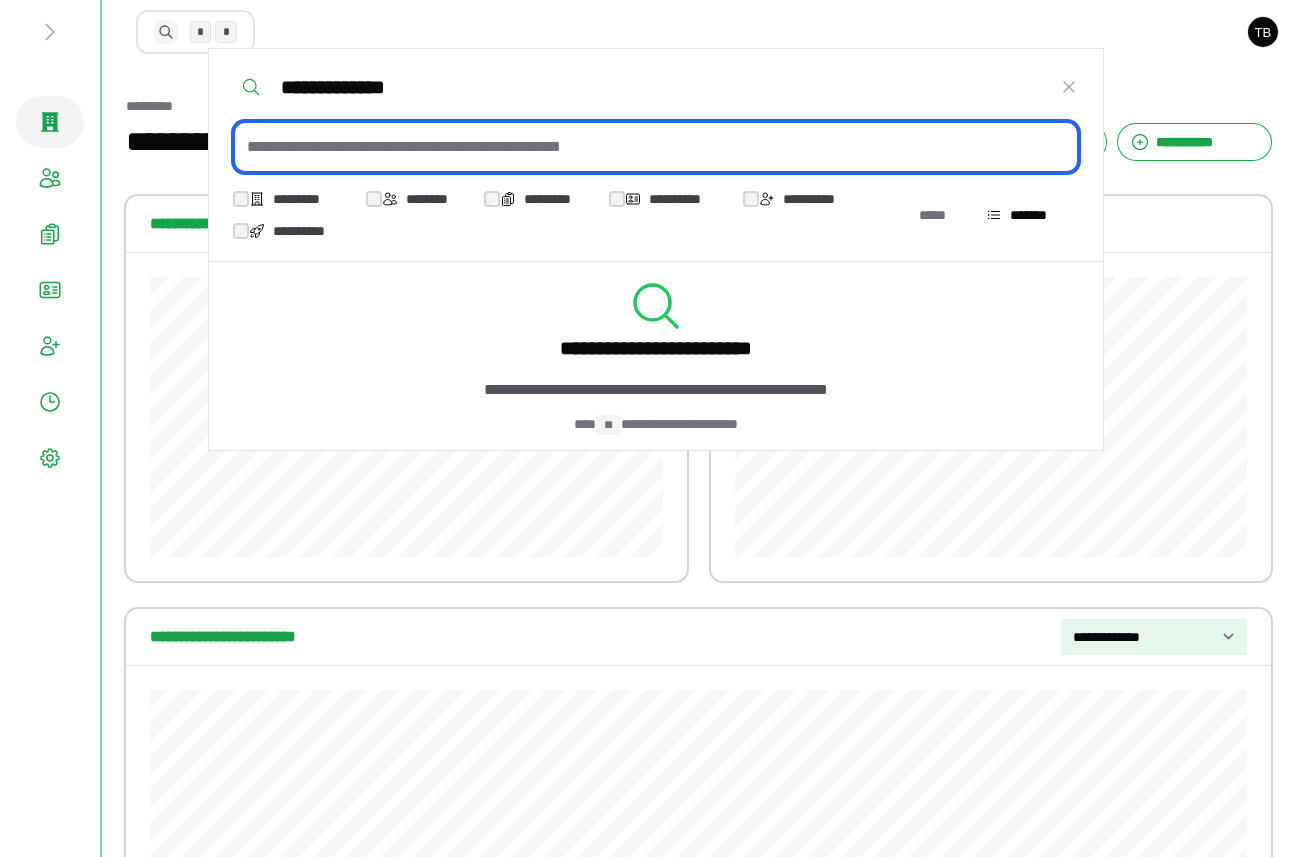 paste on "**********" 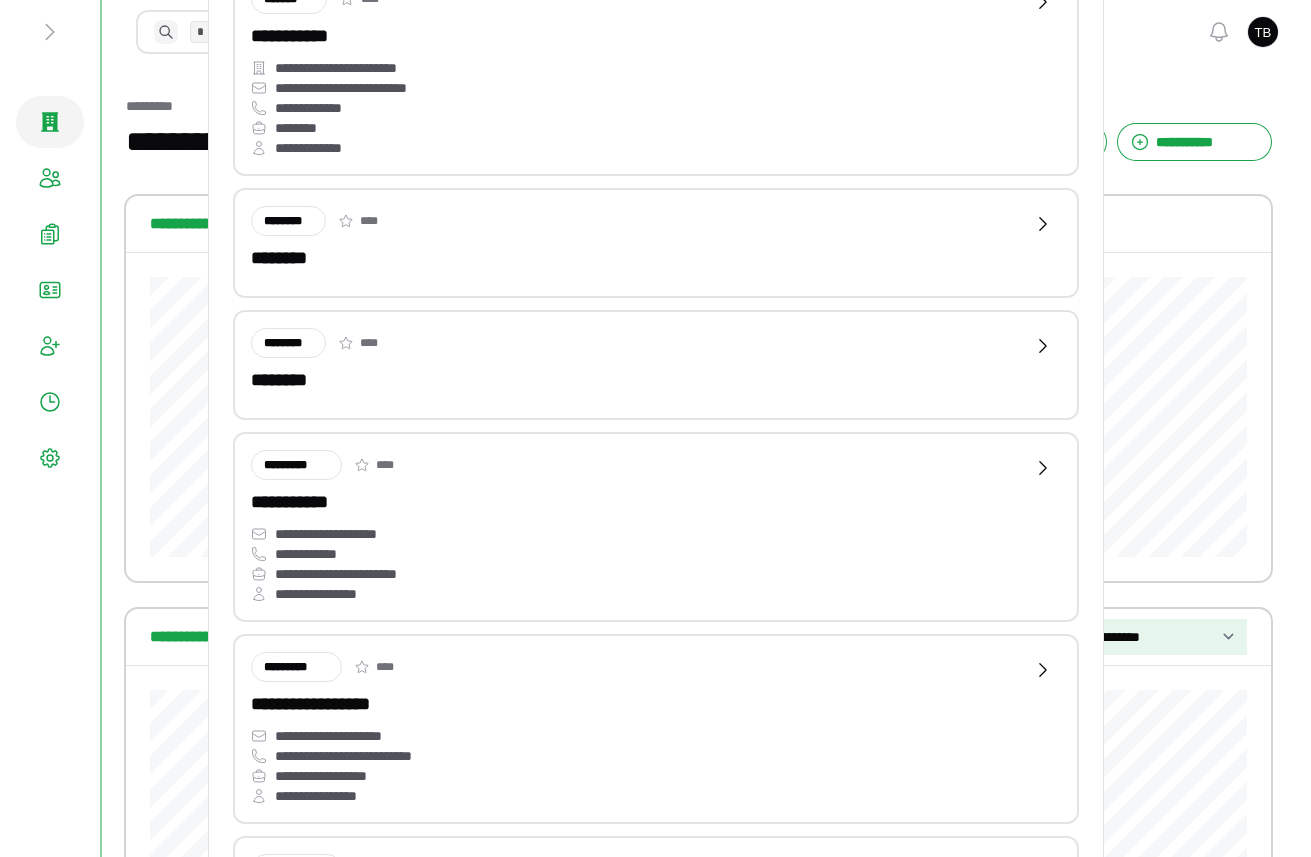 scroll, scrollTop: 346, scrollLeft: 0, axis: vertical 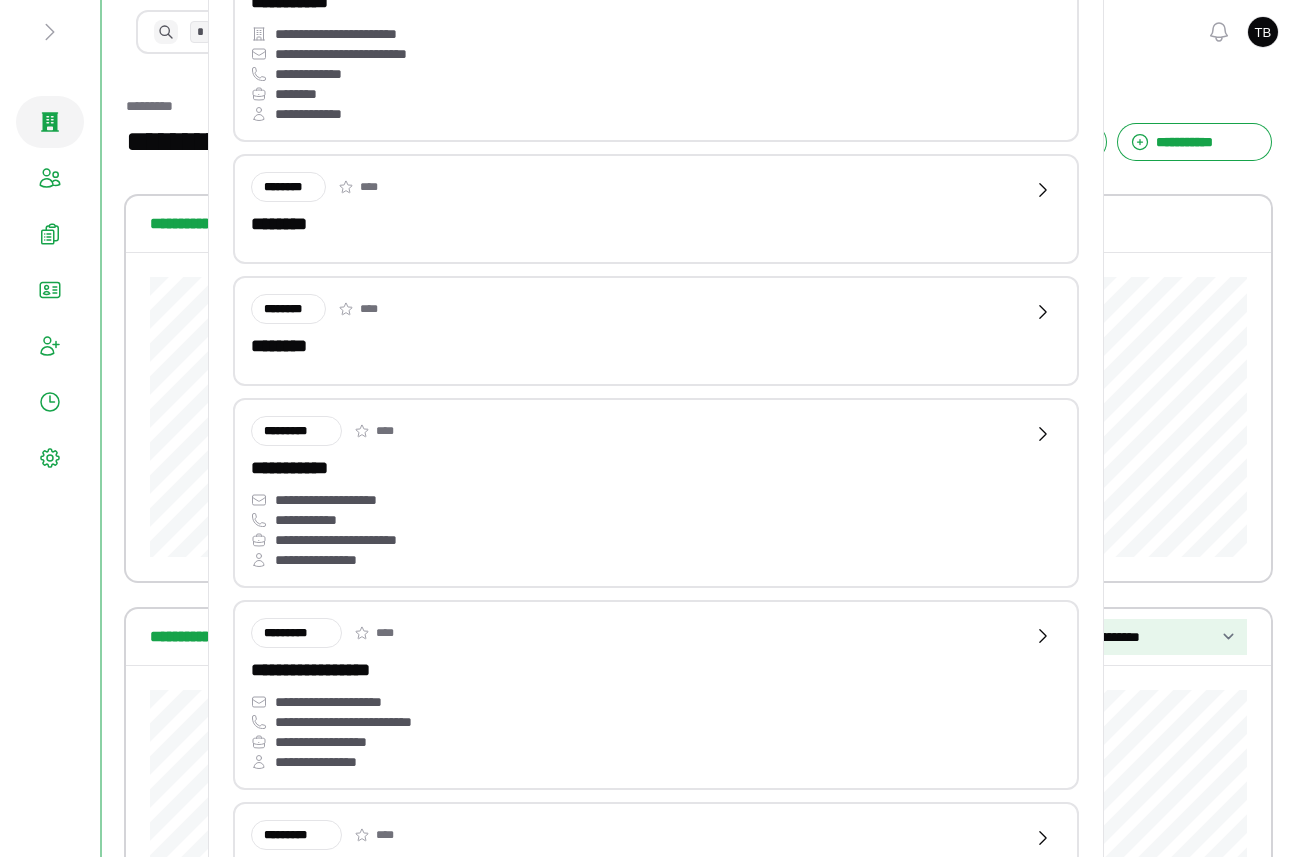 type on "**********" 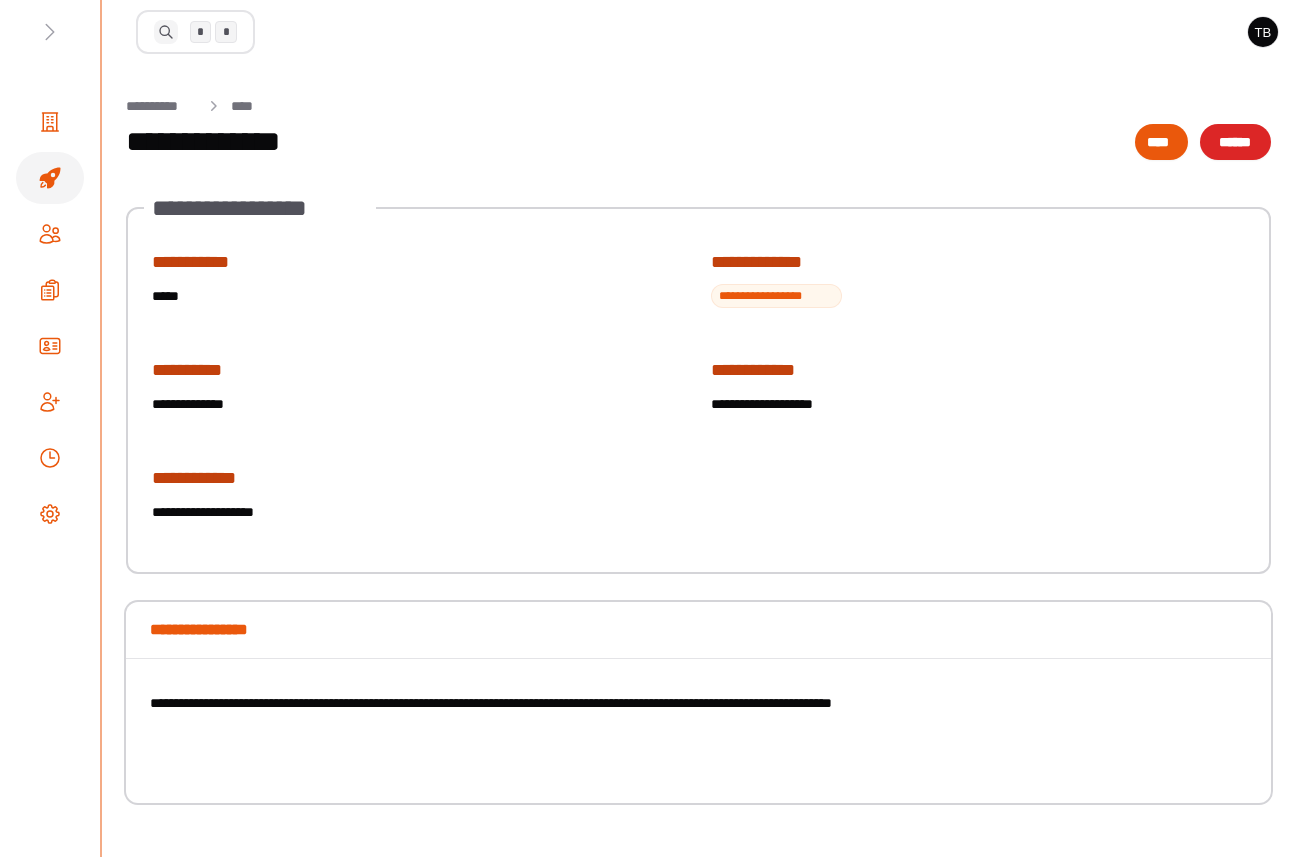 scroll, scrollTop: 0, scrollLeft: 0, axis: both 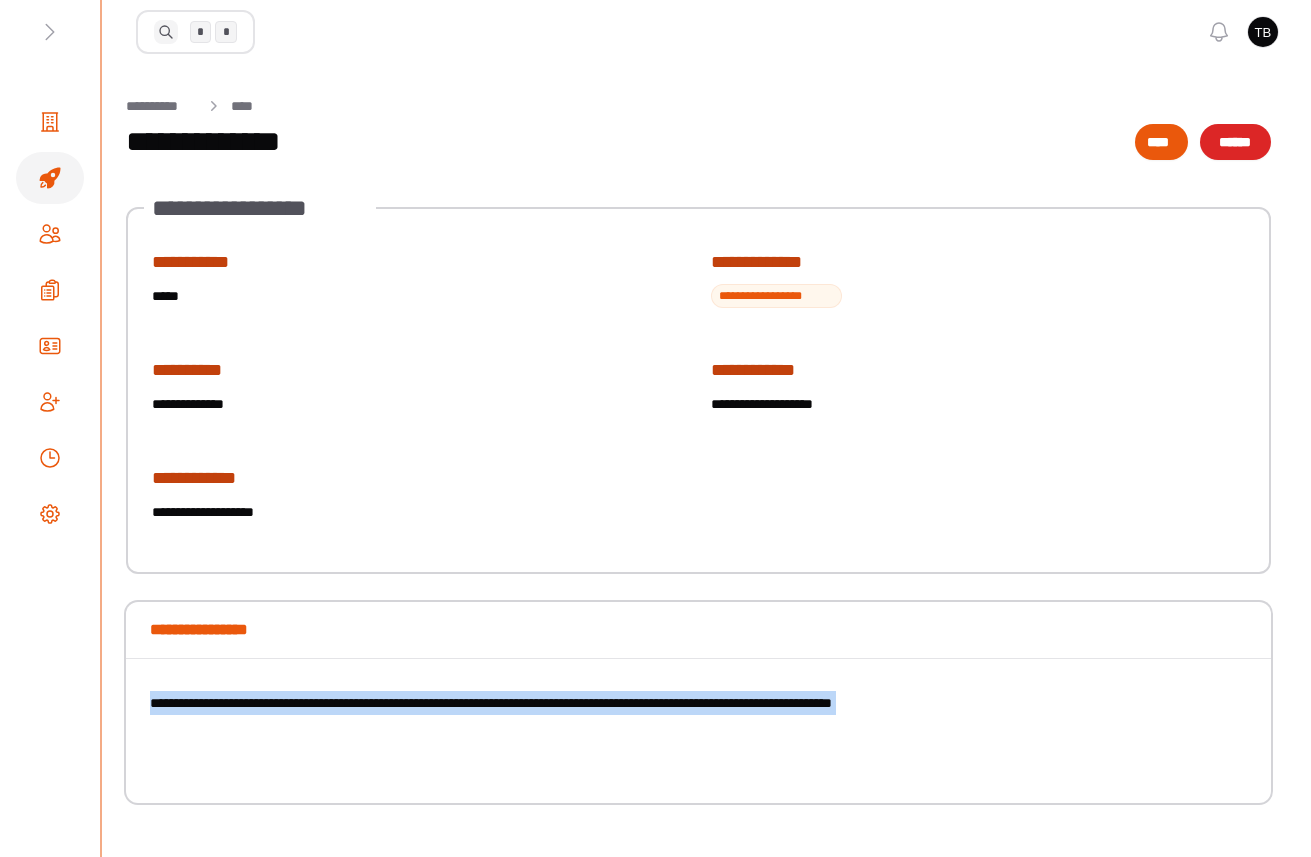drag, startPoint x: 339, startPoint y: 685, endPoint x: 746, endPoint y: 720, distance: 408.50214 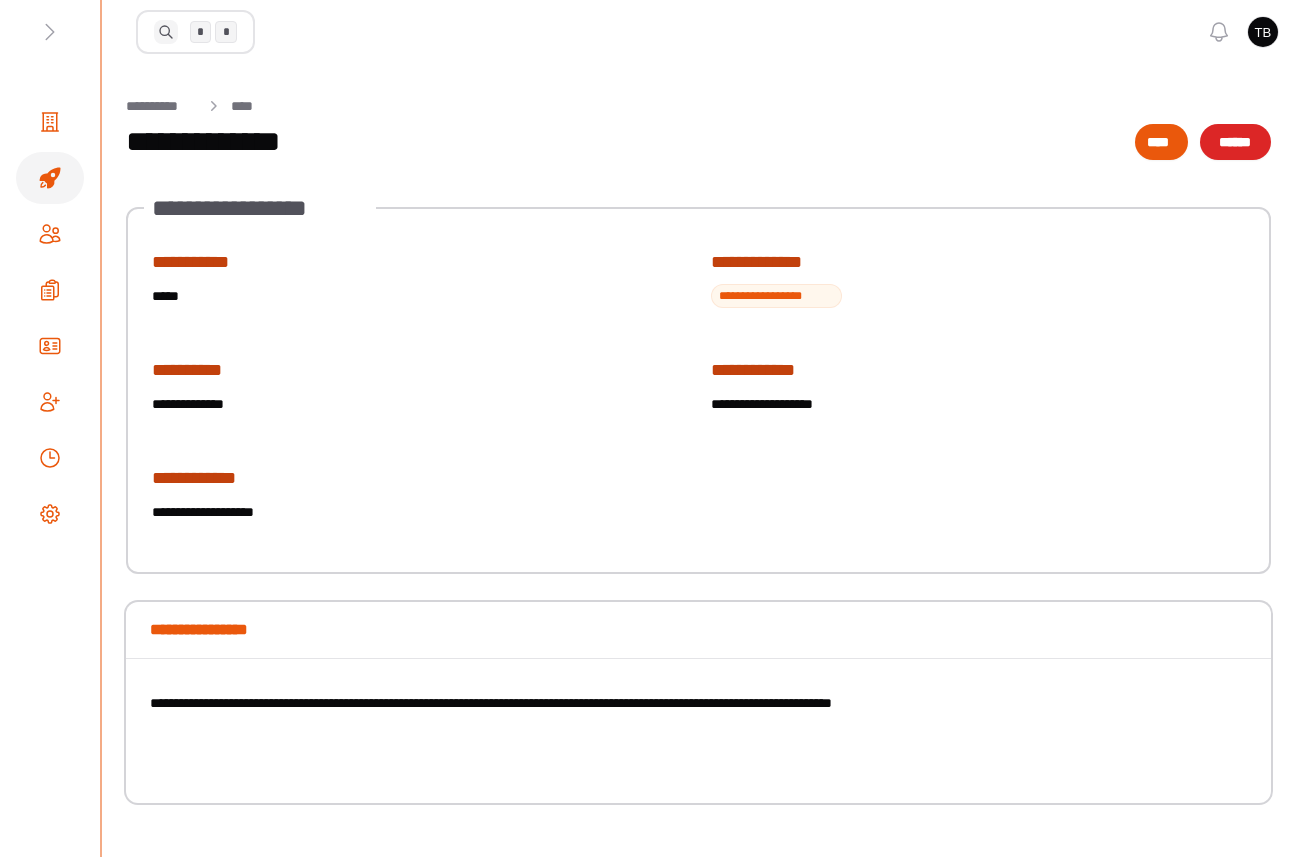 click on "**********" at bounding box center [614, 719] 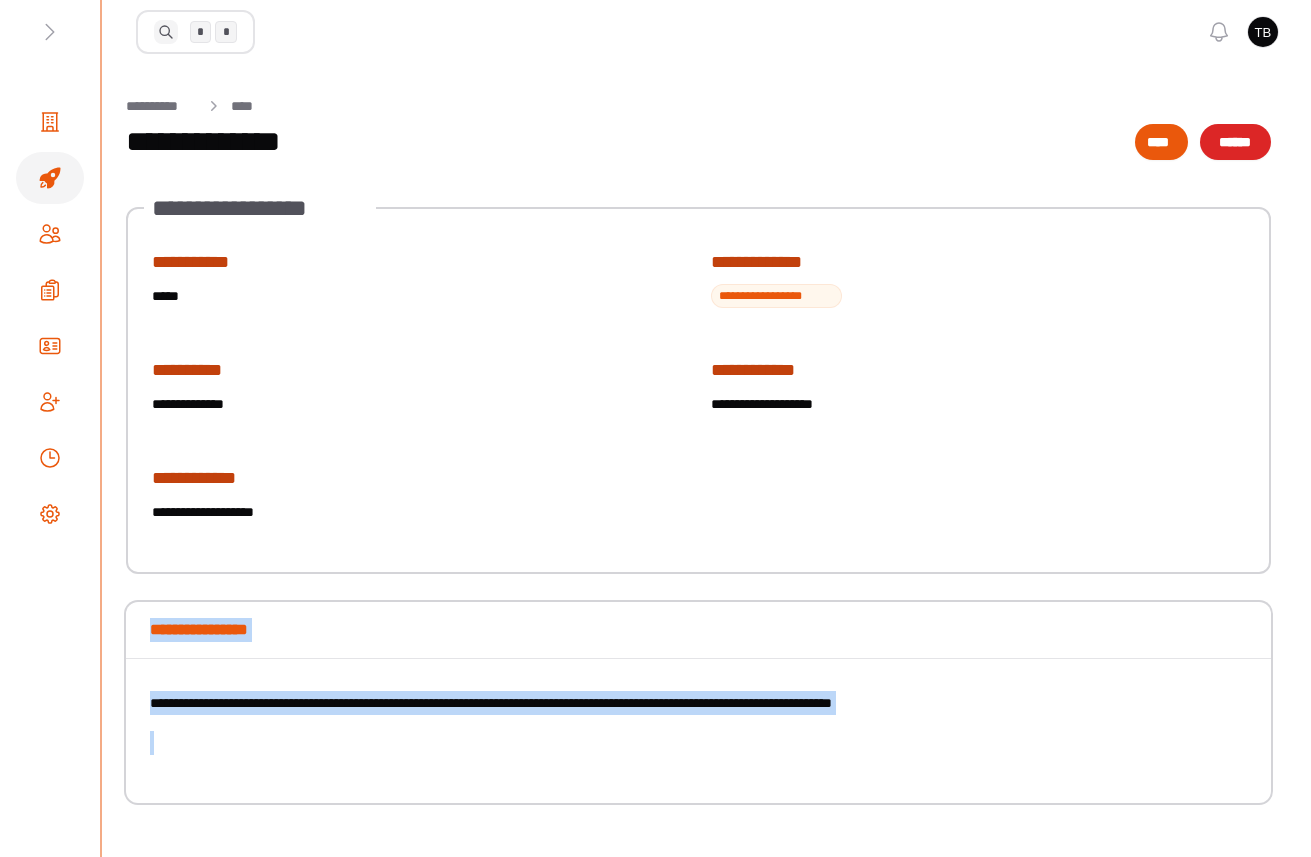 scroll, scrollTop: 7, scrollLeft: 0, axis: vertical 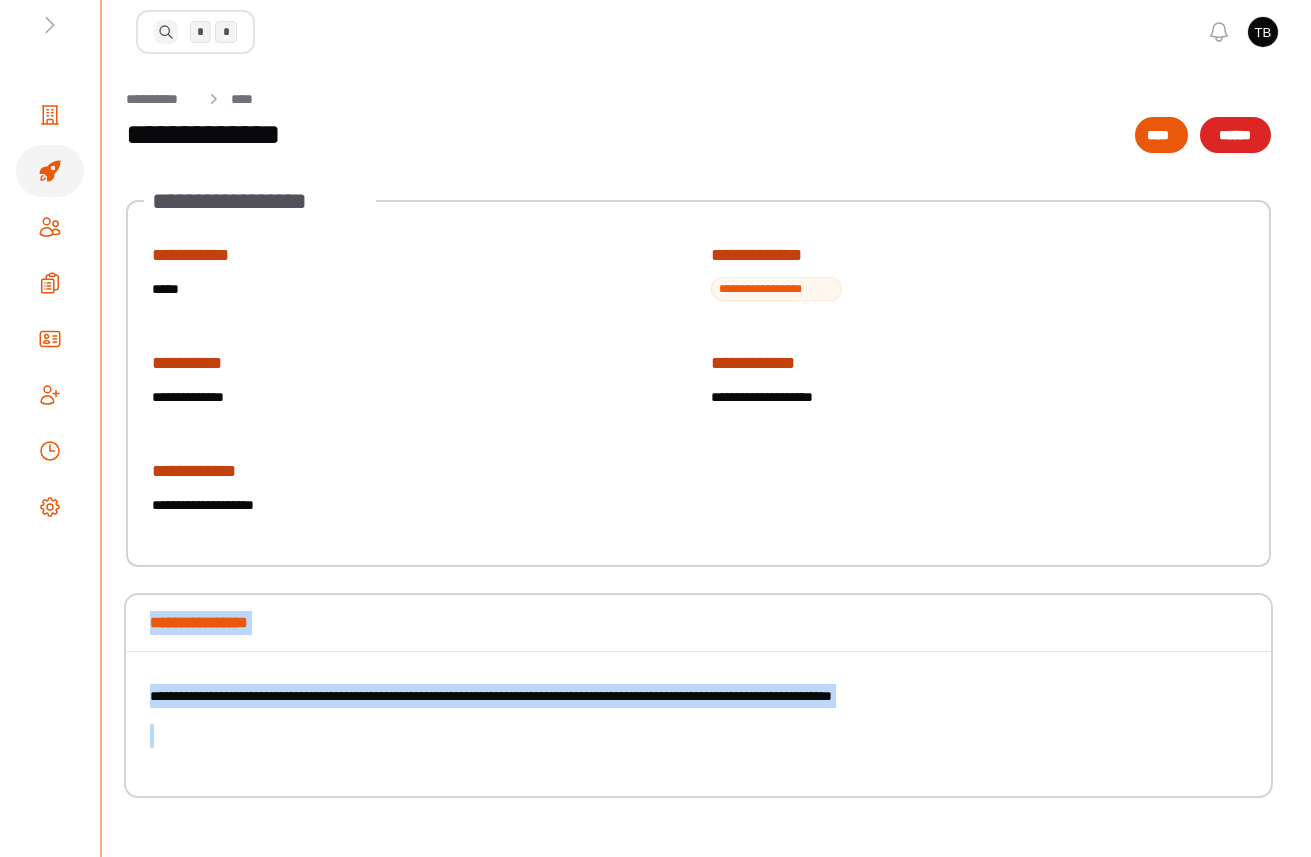 drag, startPoint x: 677, startPoint y: 592, endPoint x: 925, endPoint y: 770, distance: 305.2671 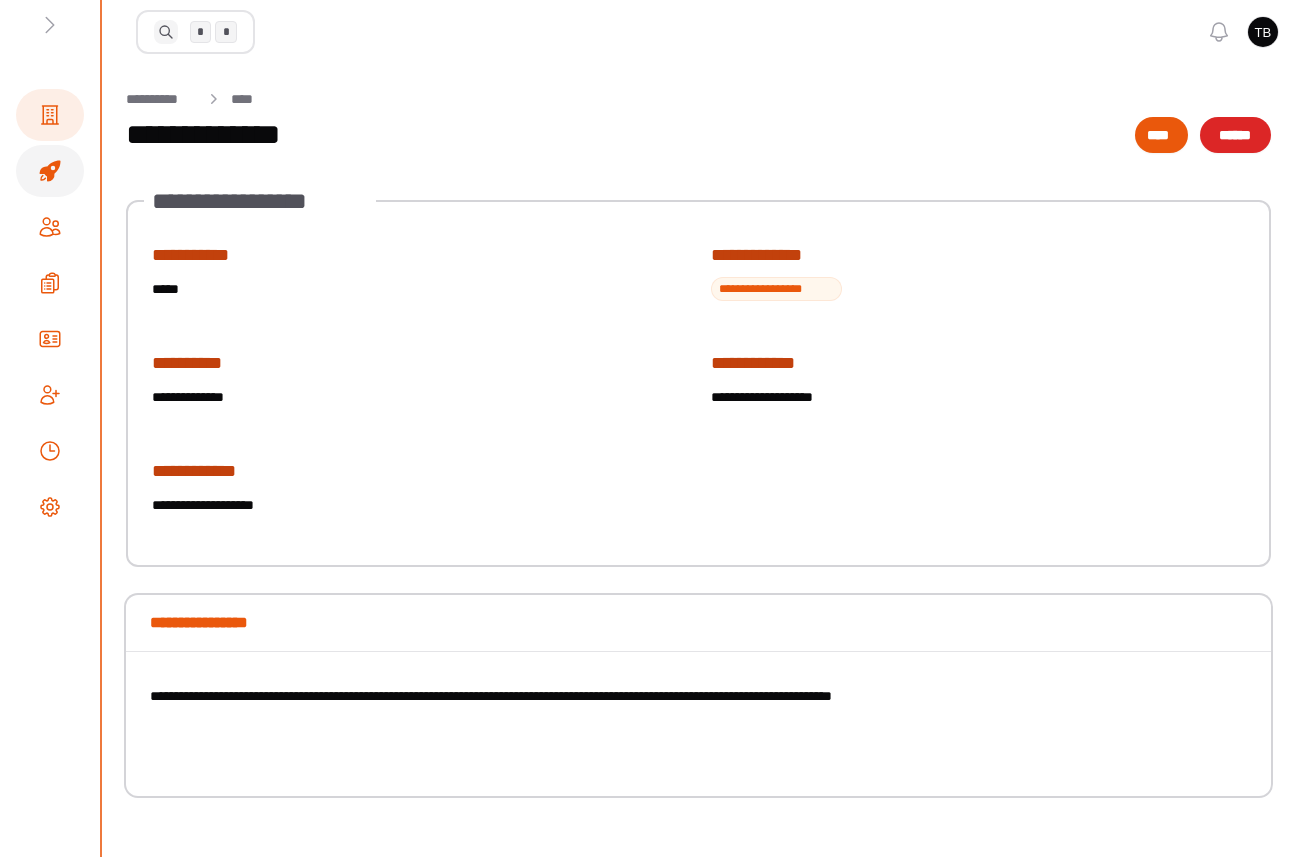 click at bounding box center [50, 115] 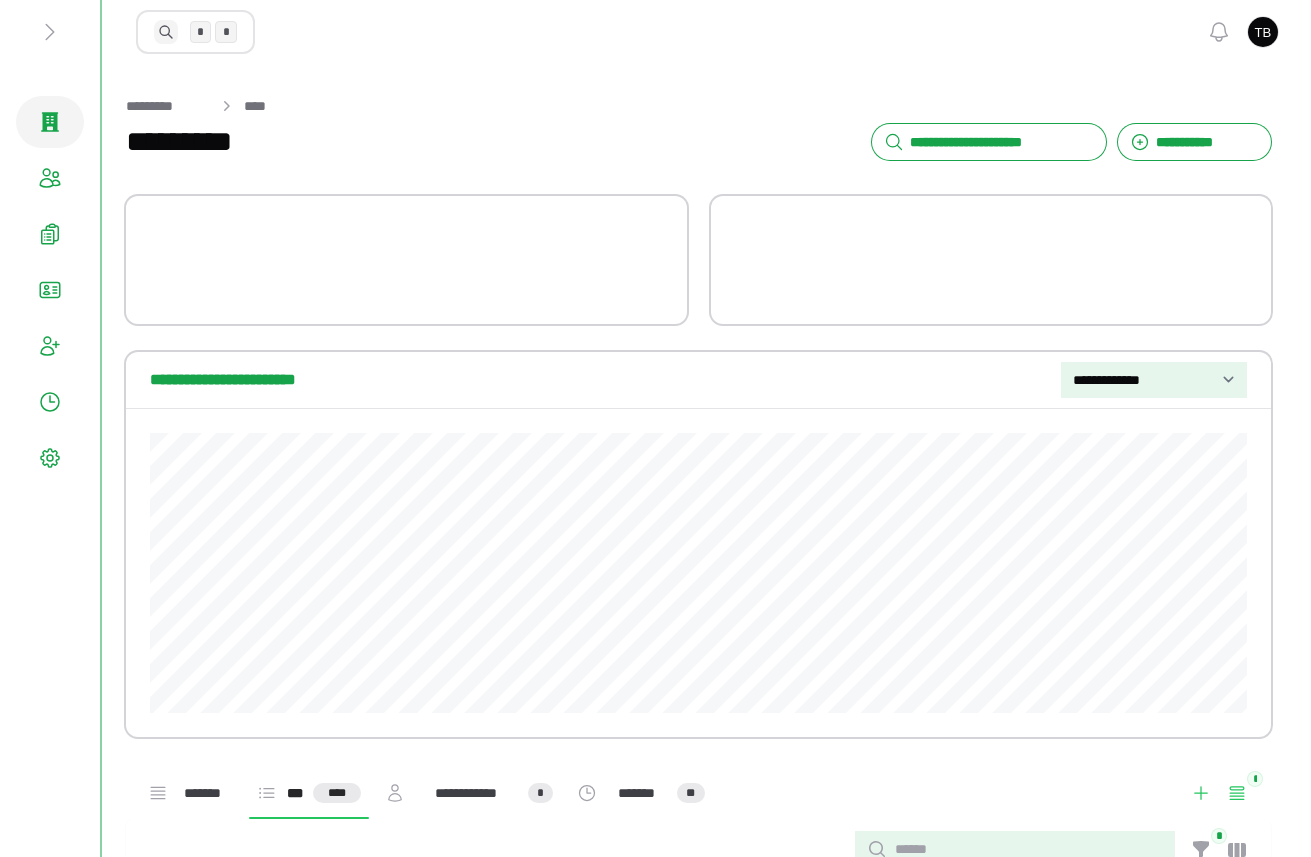 scroll, scrollTop: 0, scrollLeft: 0, axis: both 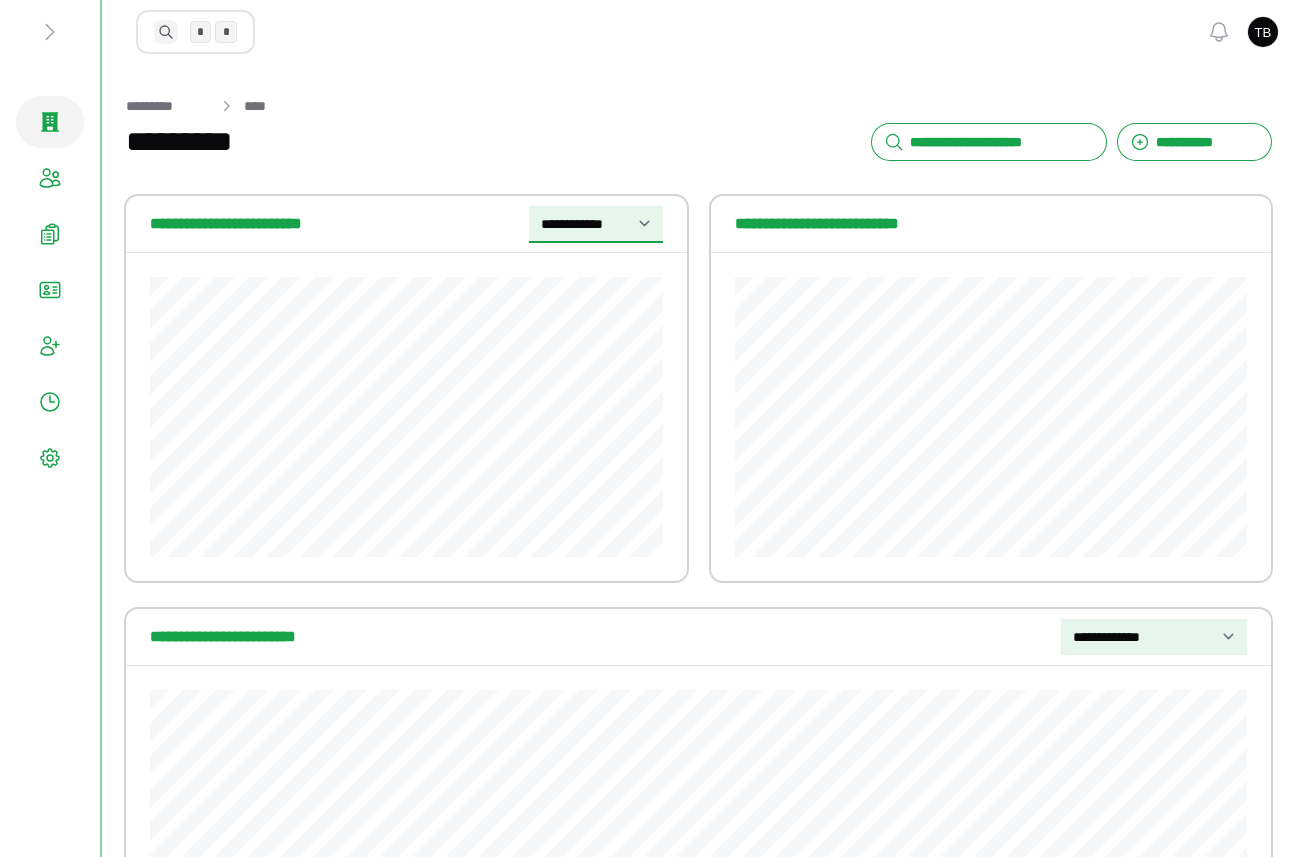 select on "**********" 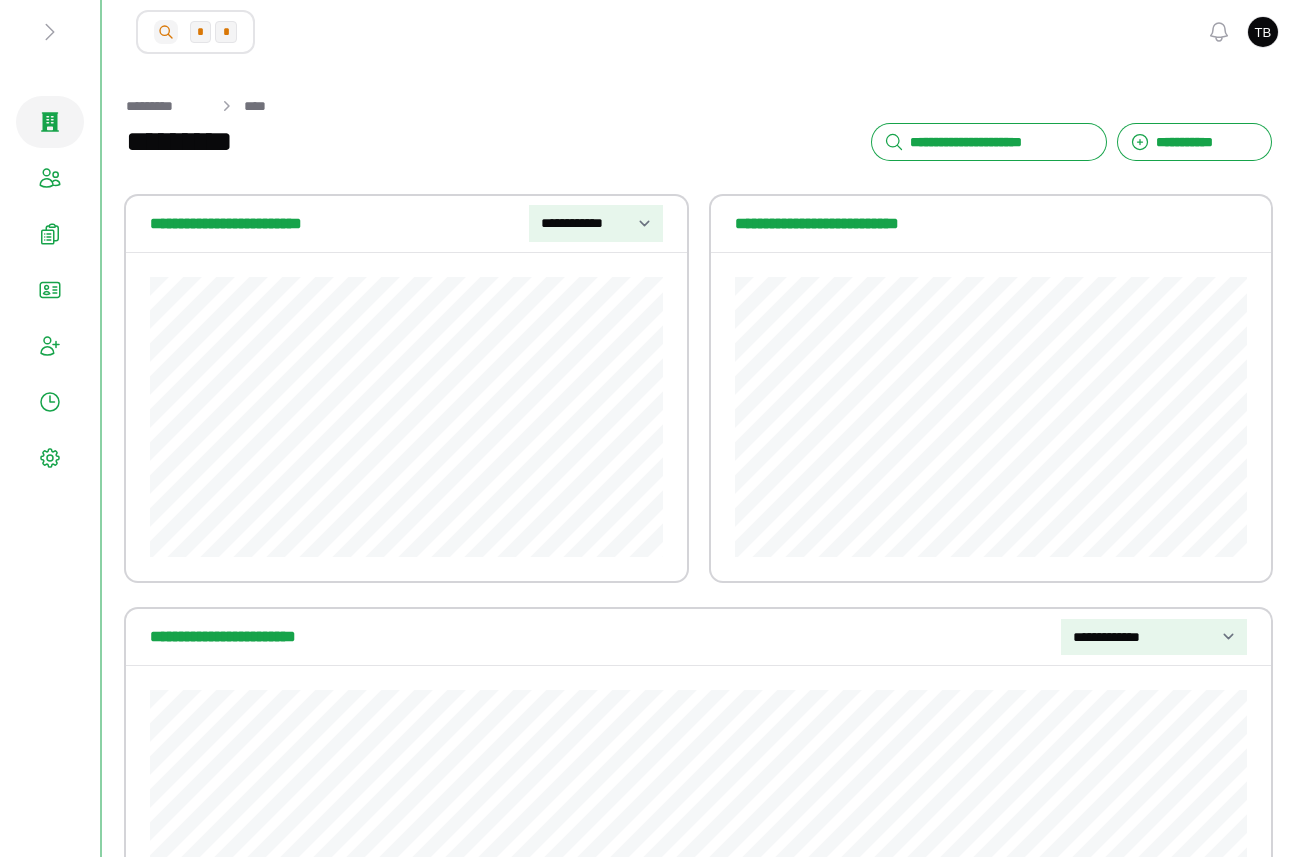 click at bounding box center (166, 32) 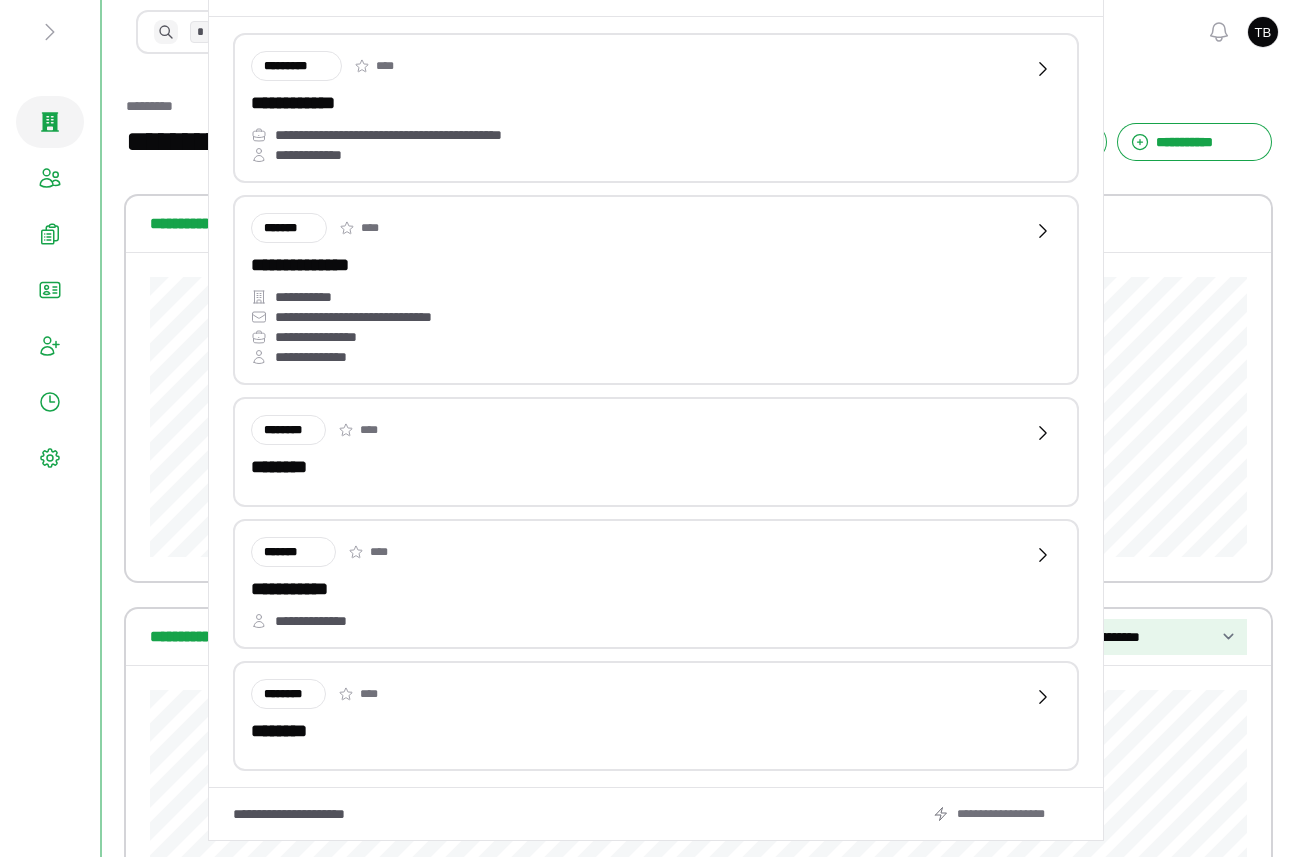 scroll, scrollTop: 245, scrollLeft: 0, axis: vertical 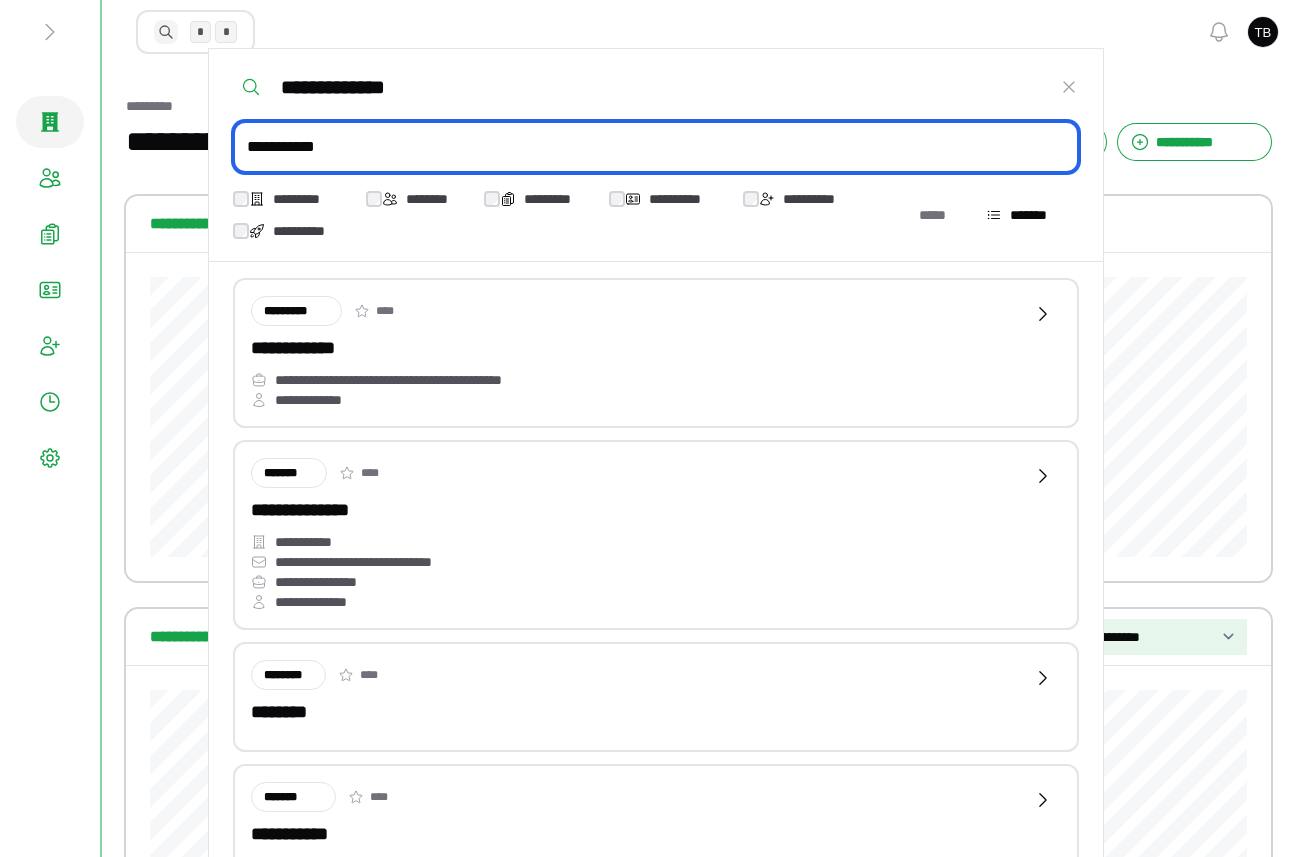 type on "**********" 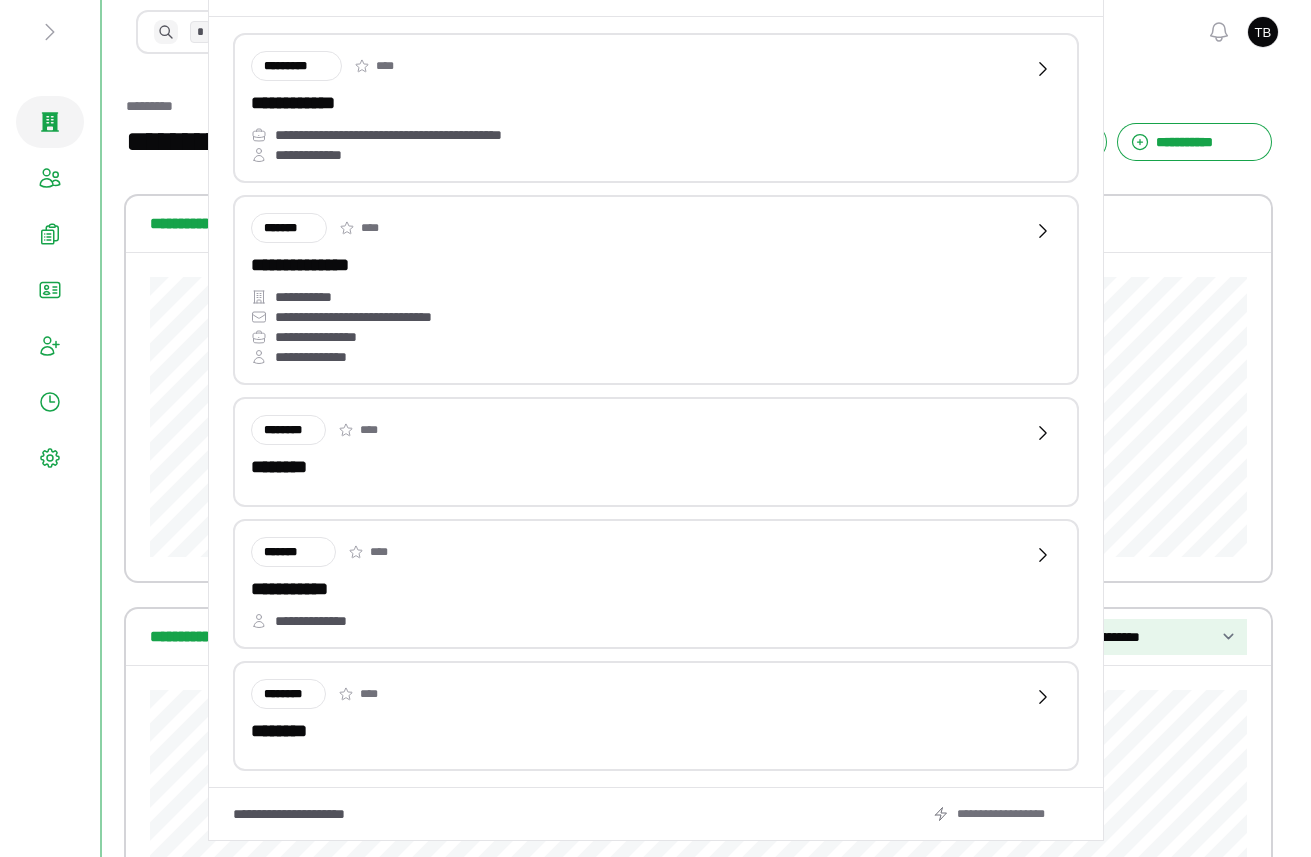 scroll, scrollTop: 245, scrollLeft: 0, axis: vertical 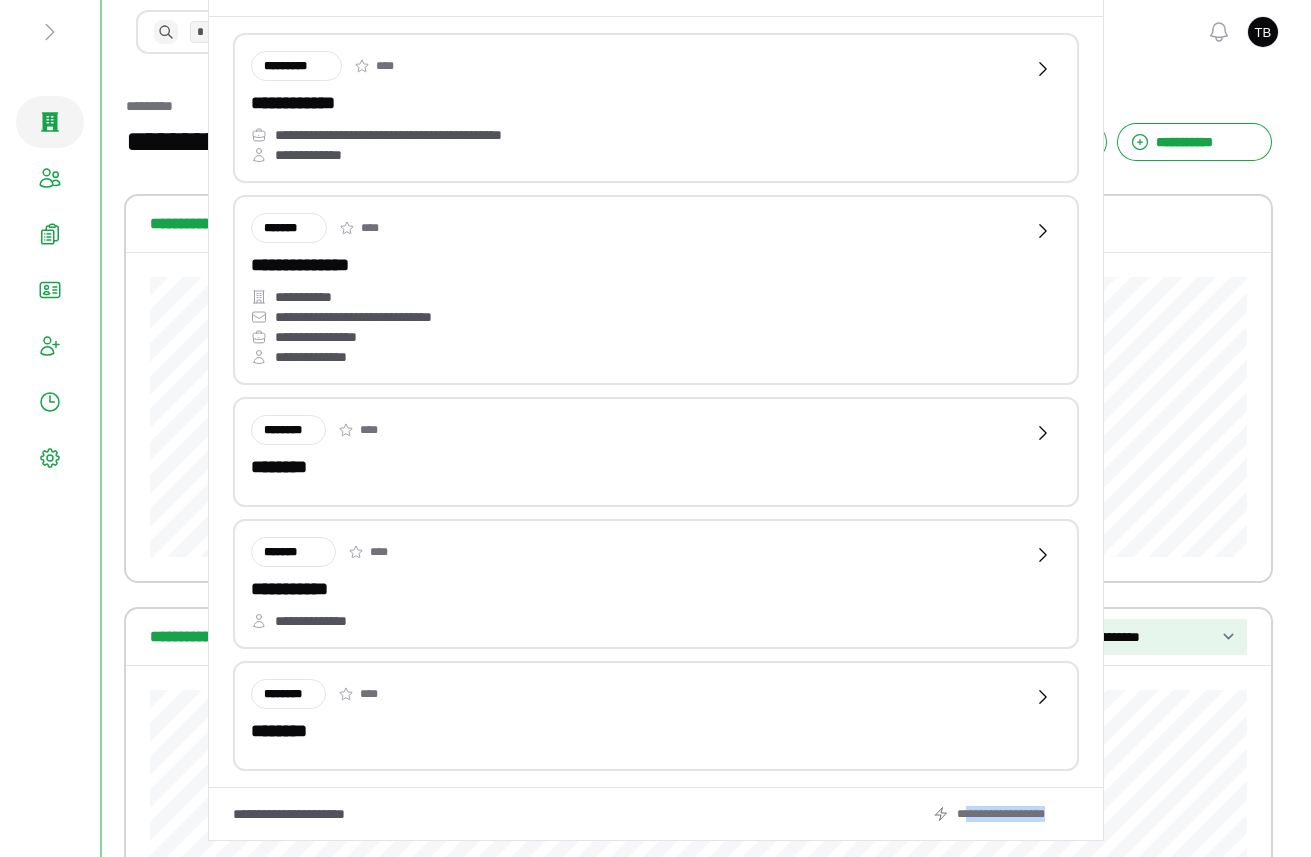drag, startPoint x: 976, startPoint y: 815, endPoint x: 1077, endPoint y: 815, distance: 101 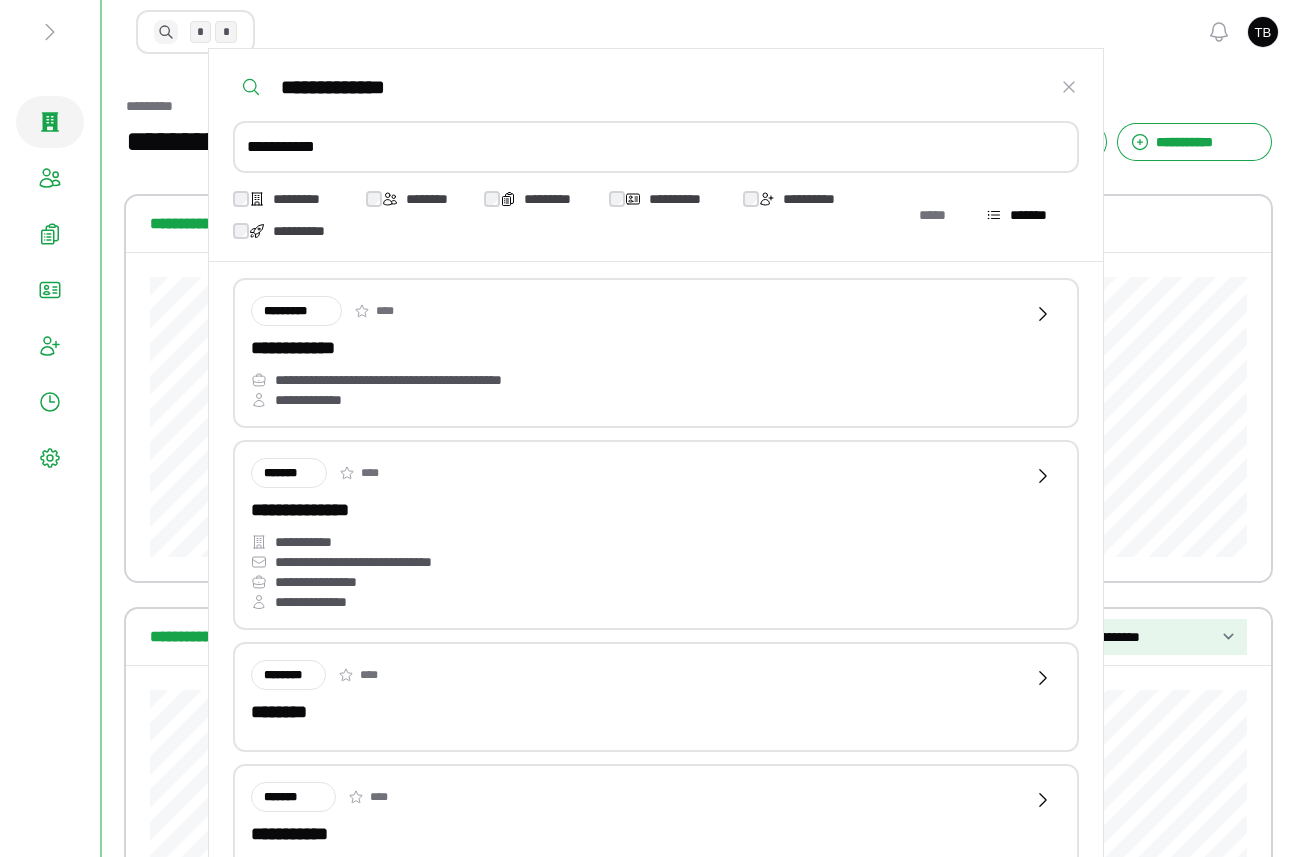 scroll, scrollTop: 0, scrollLeft: 0, axis: both 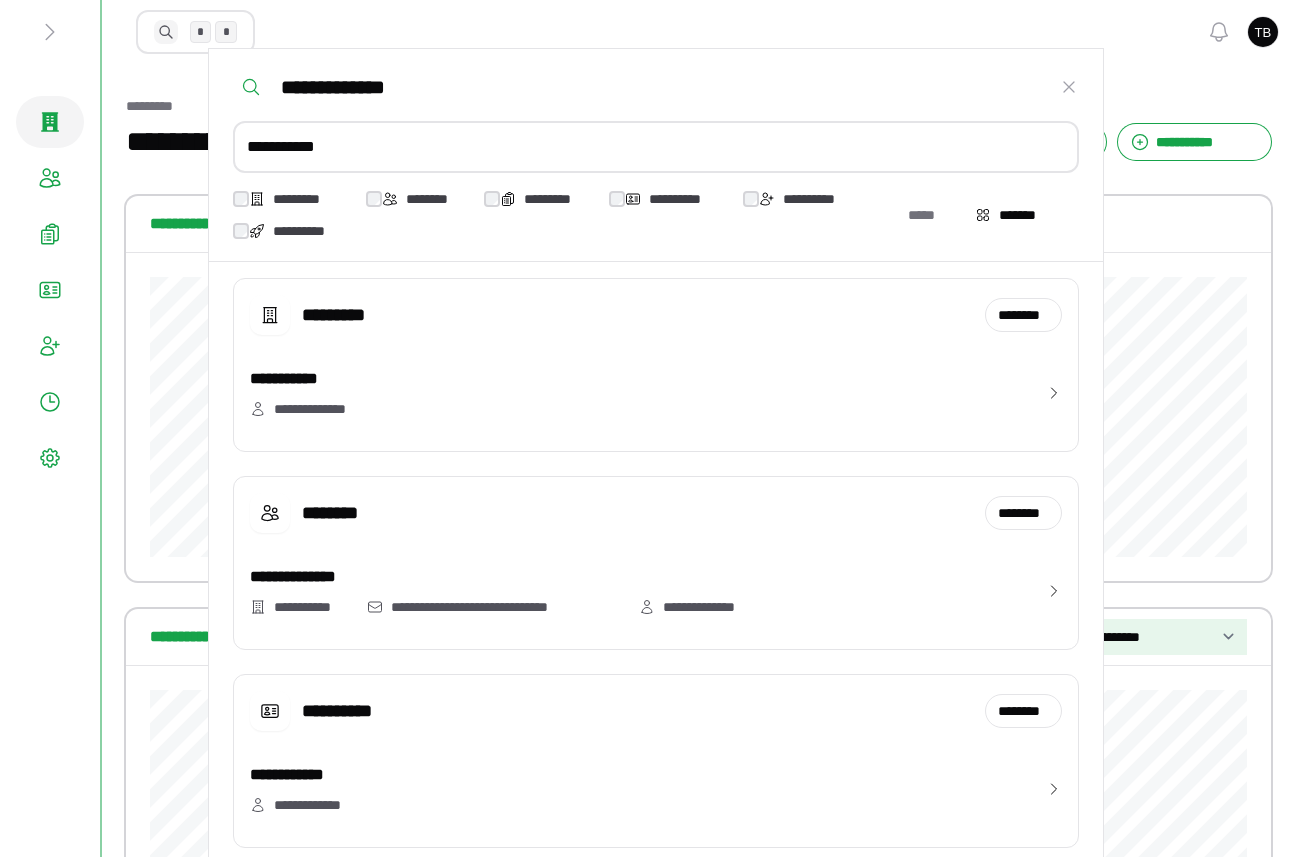 click on "*******" at bounding box center (1019, 215) 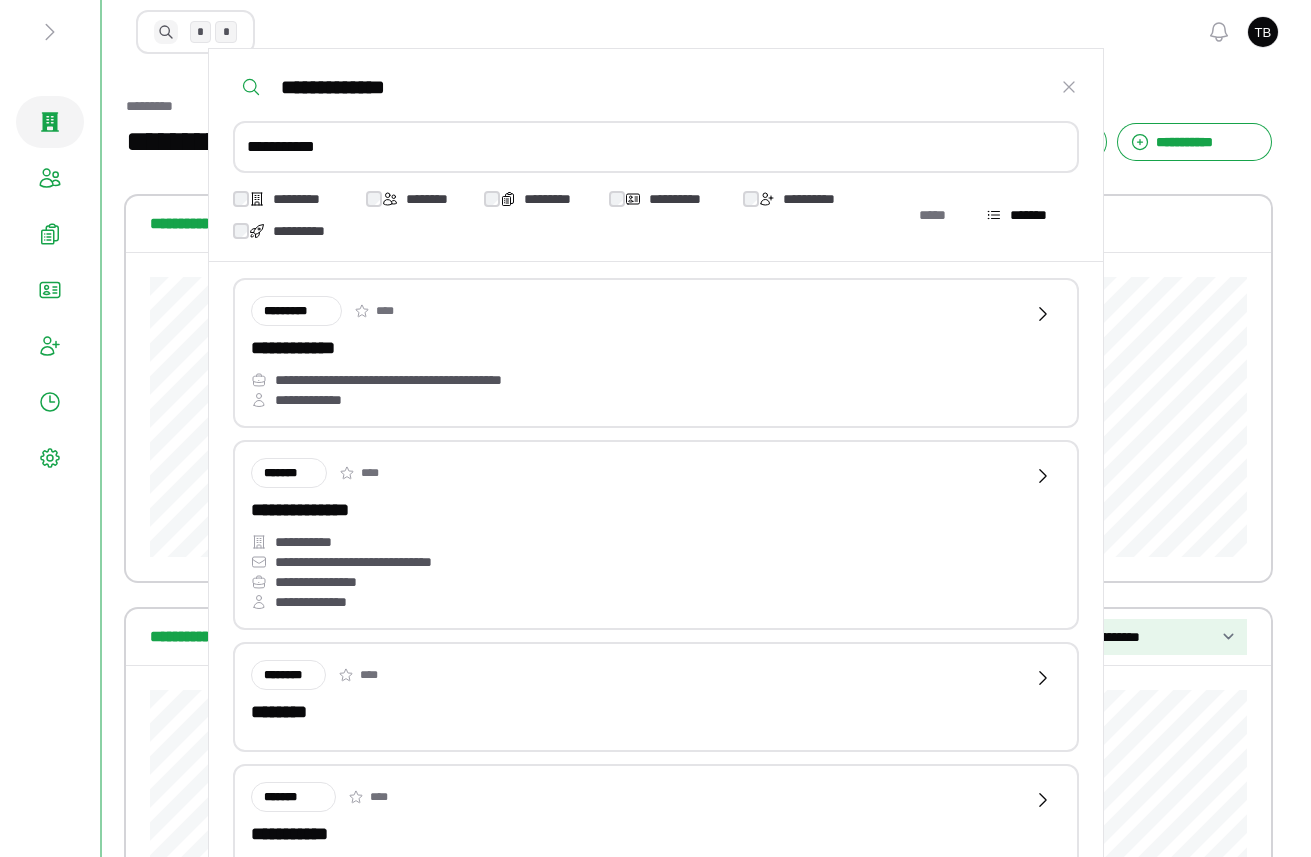 click on "*******" at bounding box center [1024, 215] 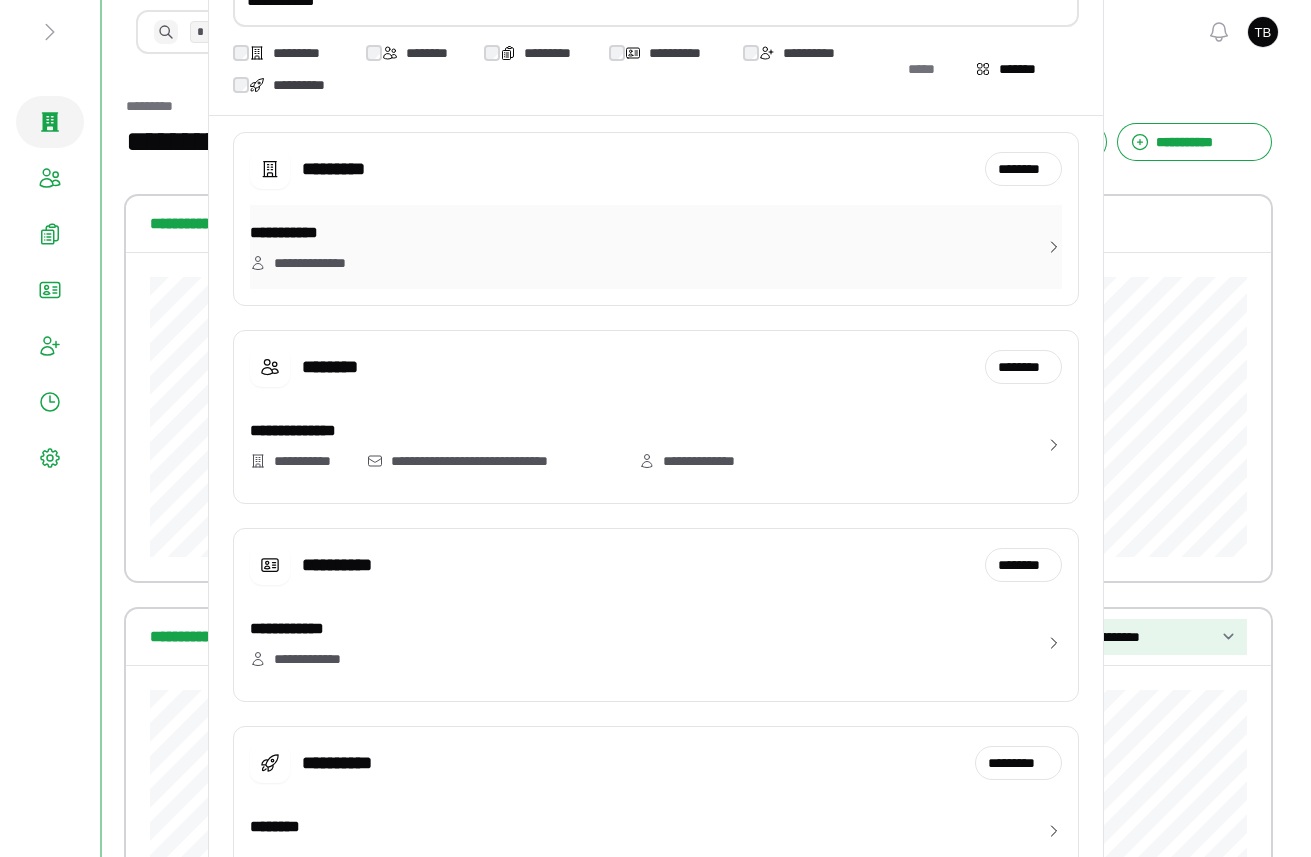 scroll, scrollTop: 147, scrollLeft: 0, axis: vertical 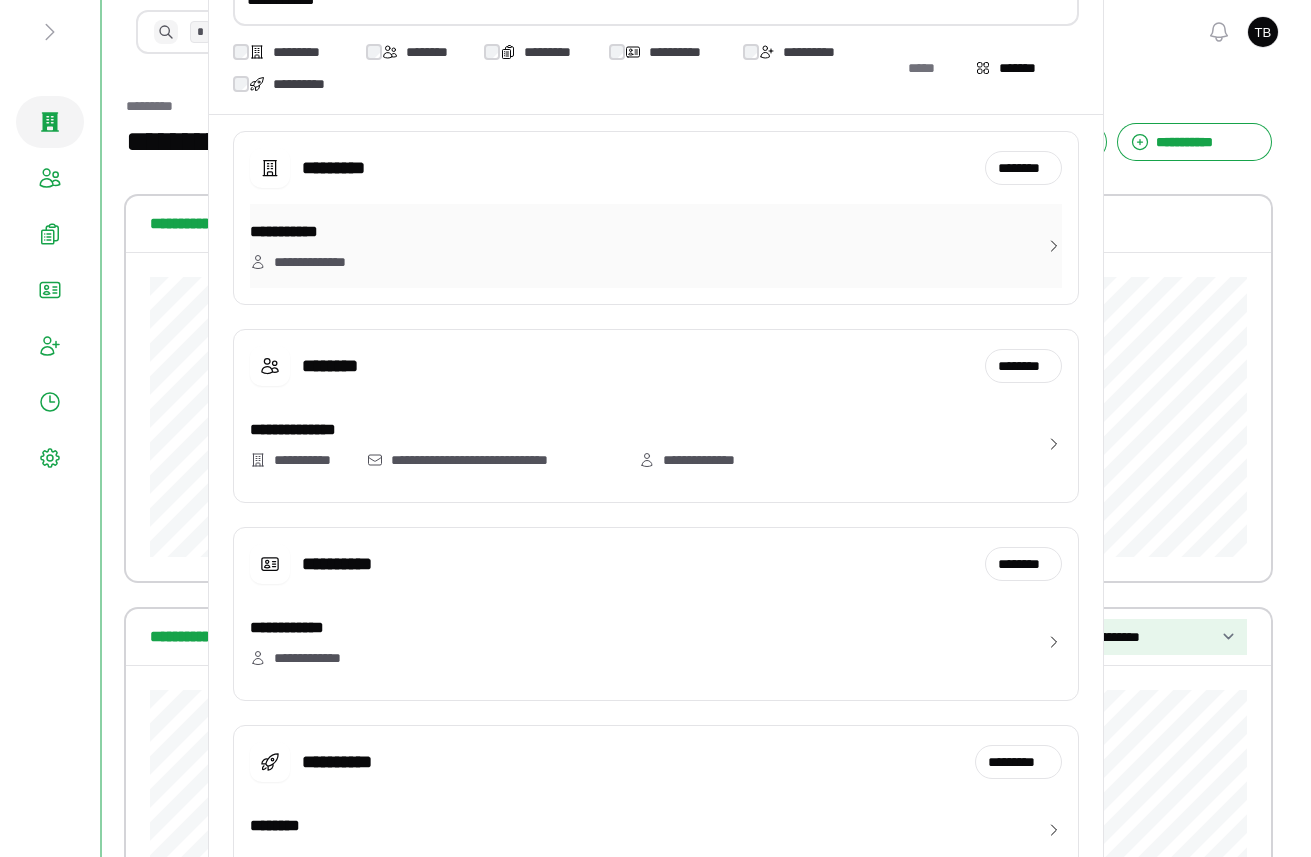 click on "**********" at bounding box center [328, 262] 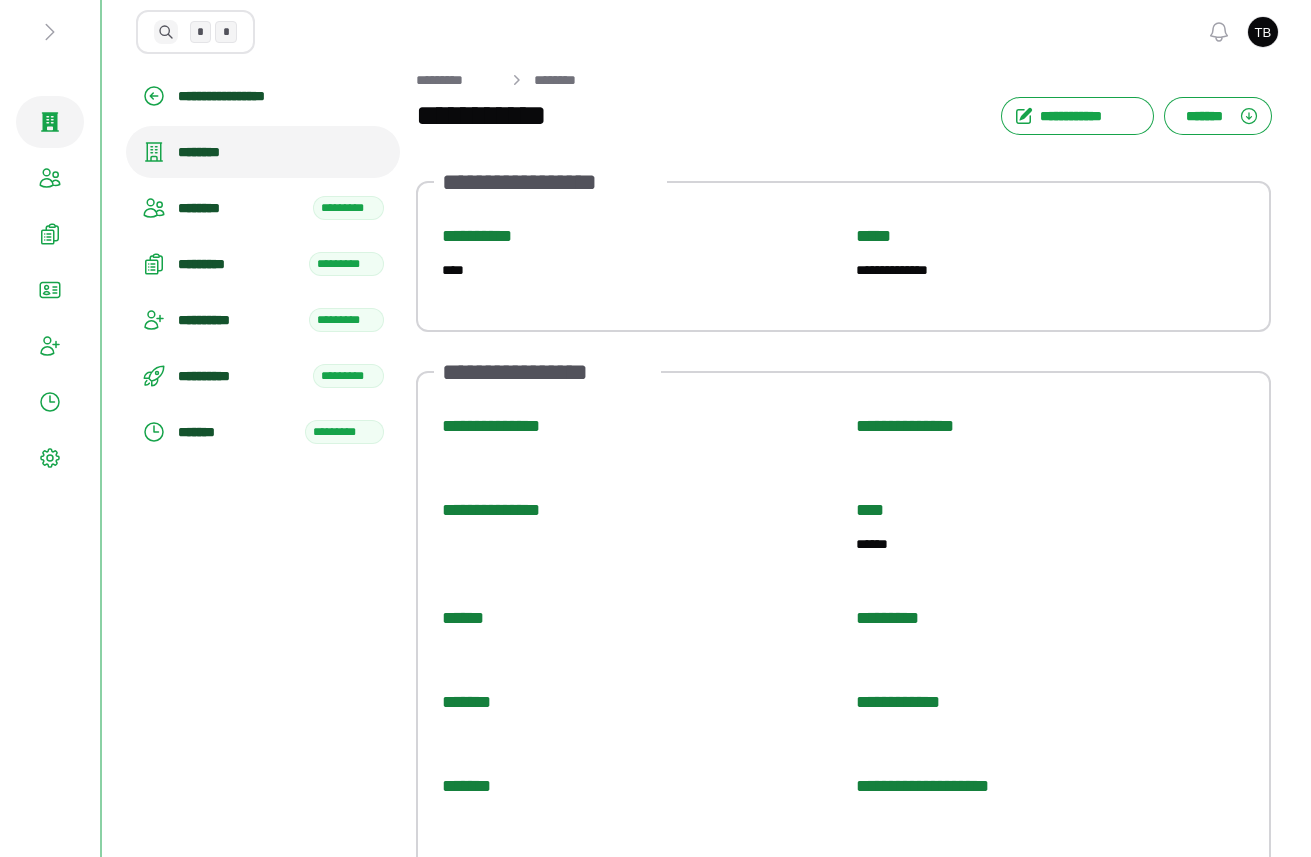 scroll, scrollTop: 0, scrollLeft: 0, axis: both 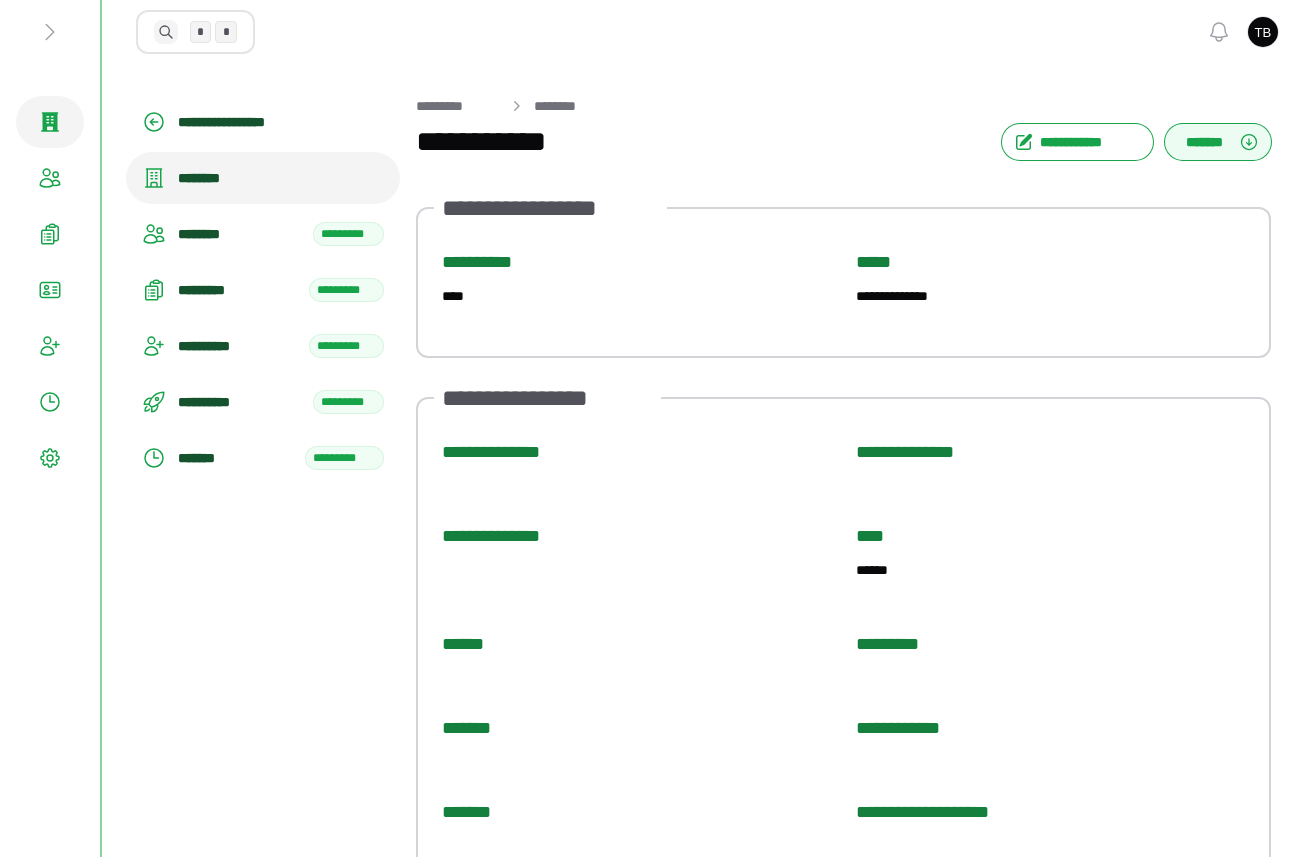click on "*******" at bounding box center (1218, 142) 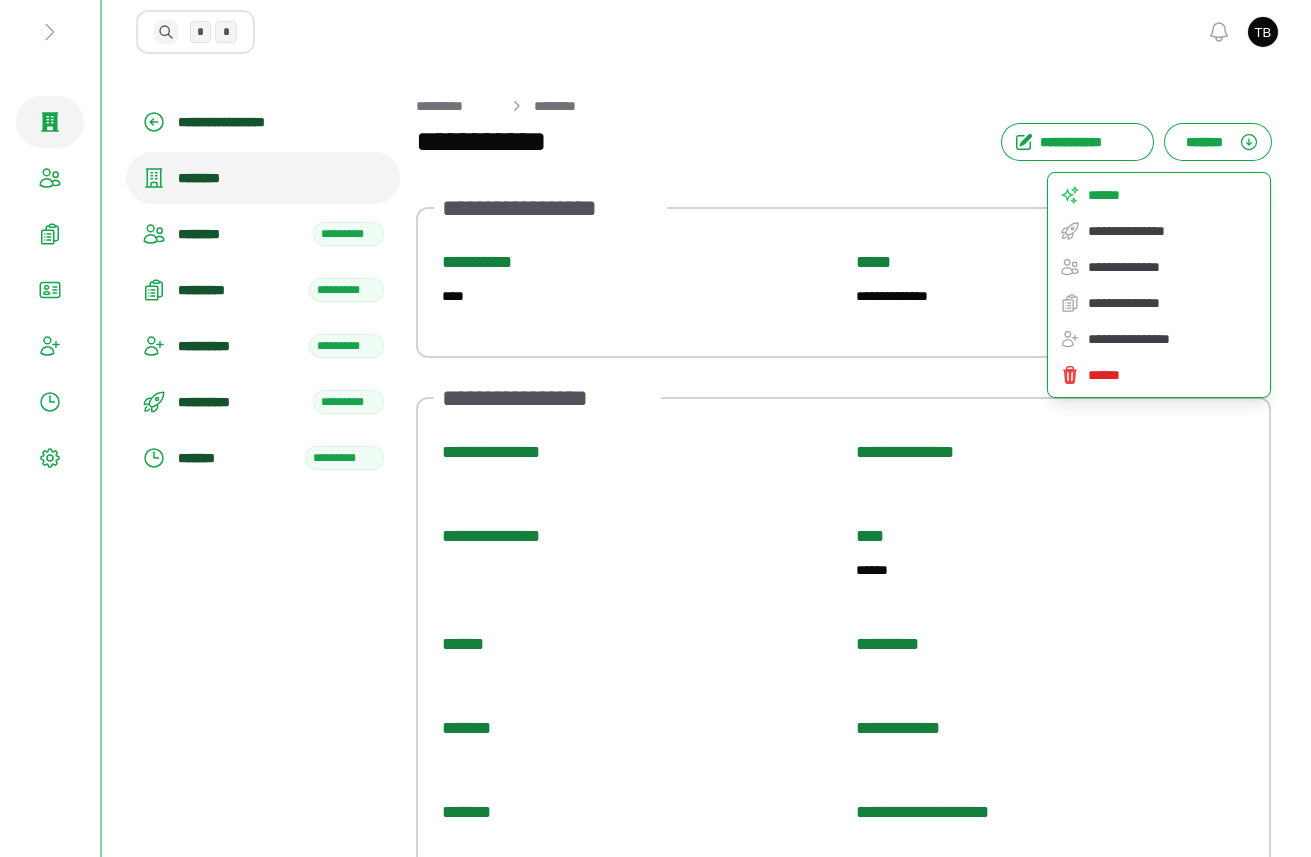 click on "******" at bounding box center (1173, 195) 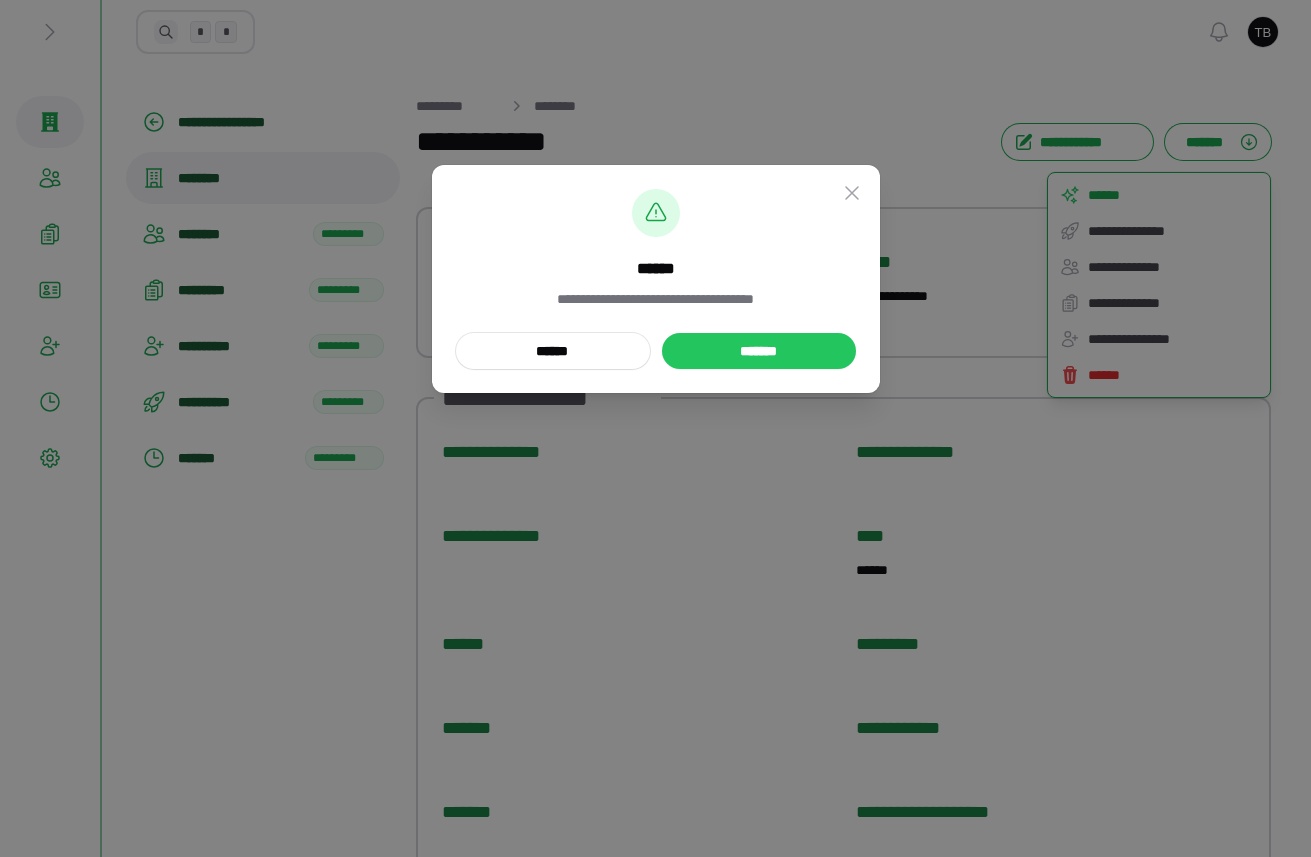 click on "*******" at bounding box center (758, 351) 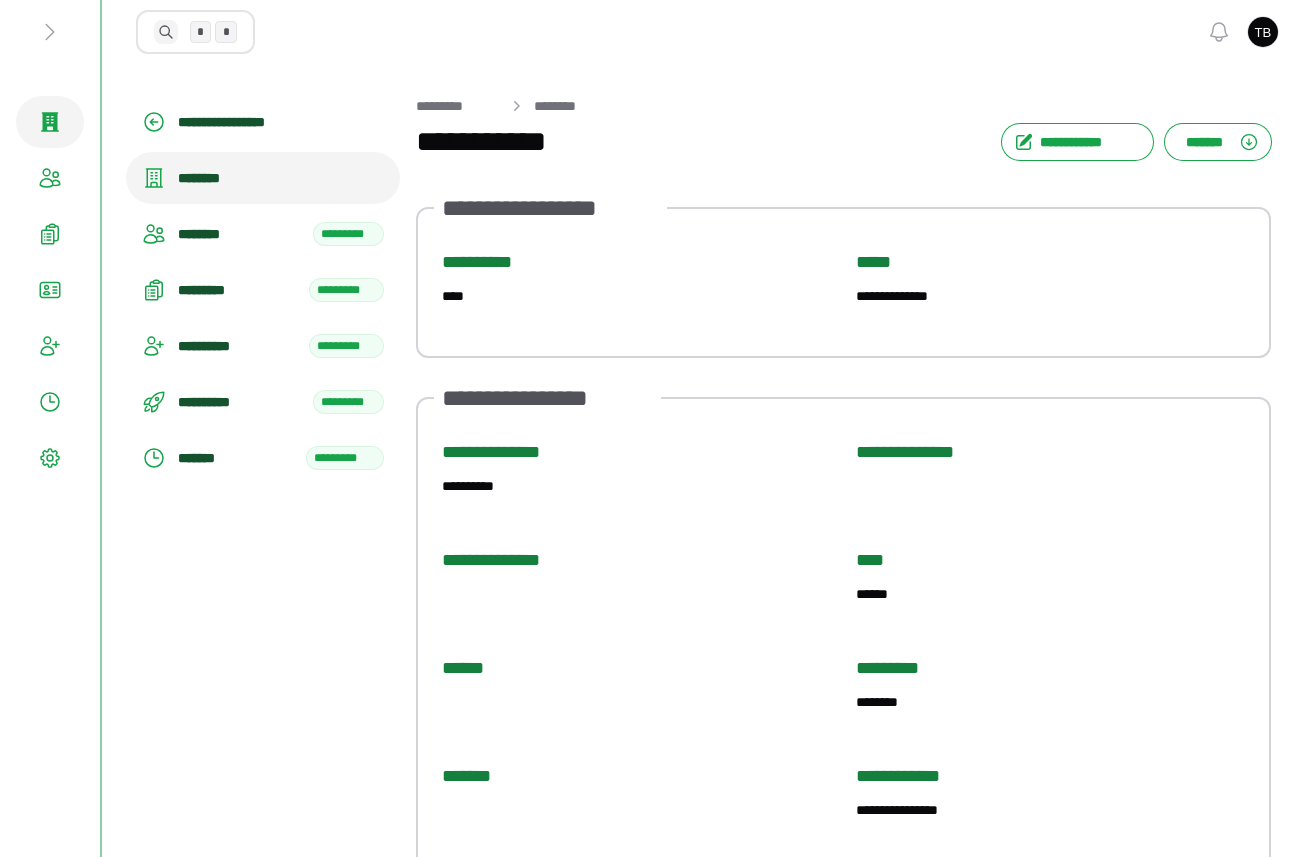 scroll, scrollTop: 0, scrollLeft: 0, axis: both 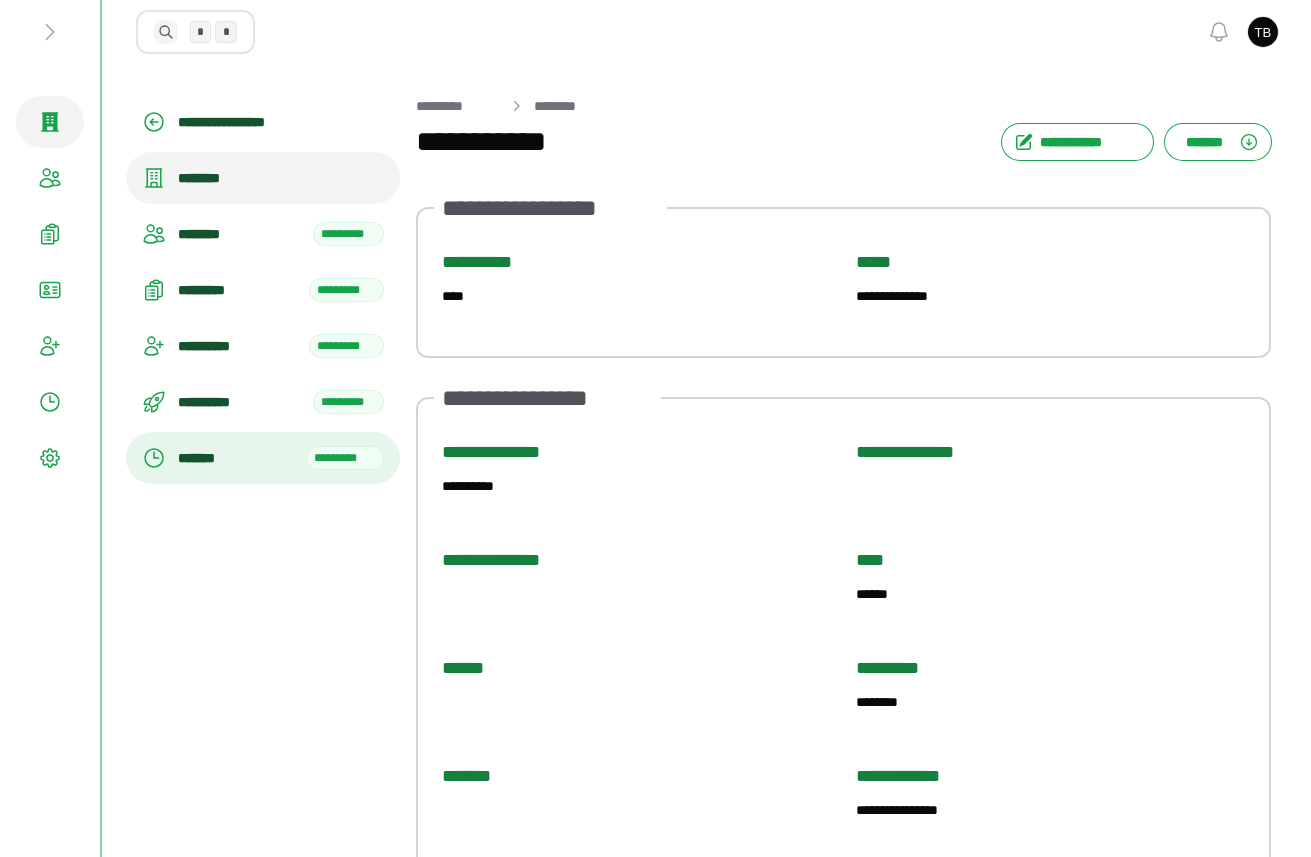 click on "*******" at bounding box center (236, 458) 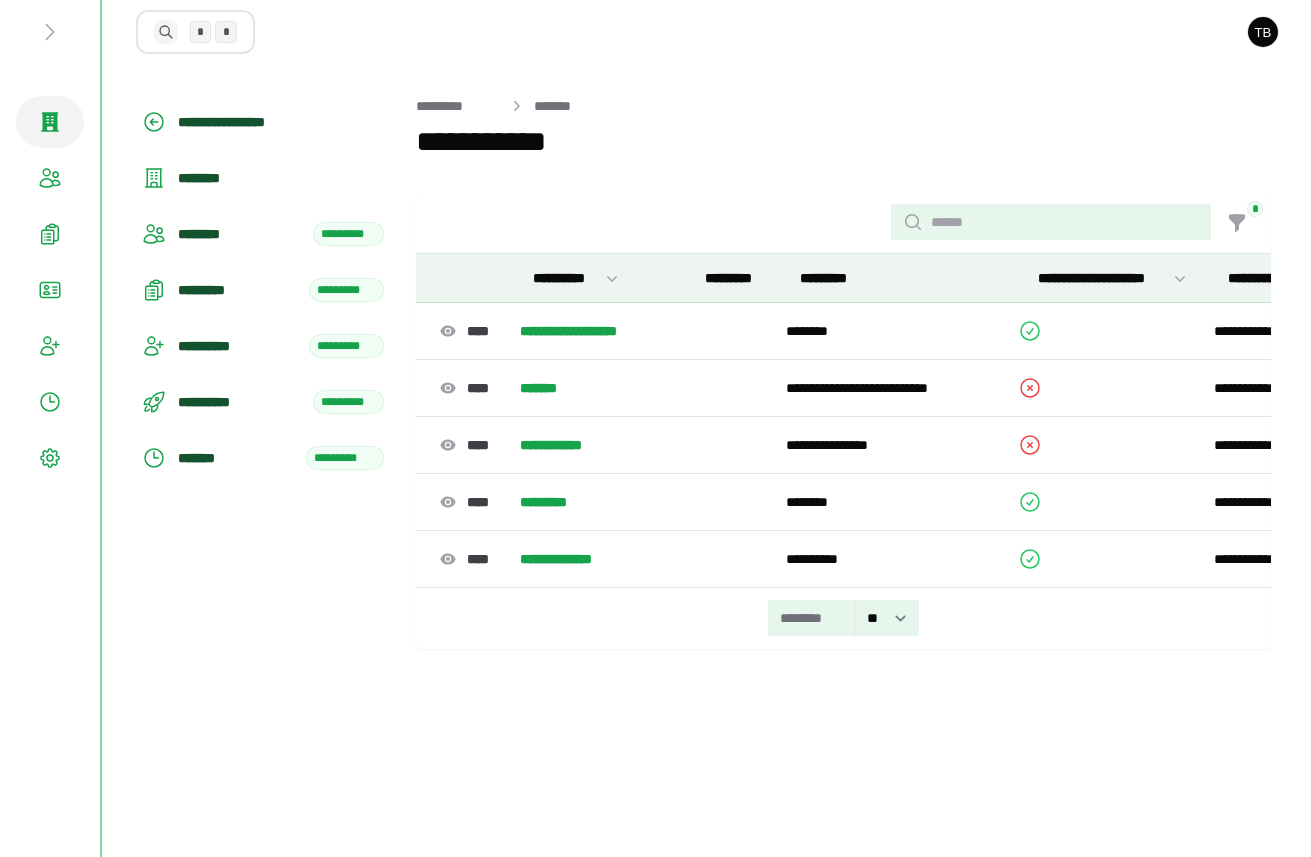 scroll, scrollTop: 0, scrollLeft: 0, axis: both 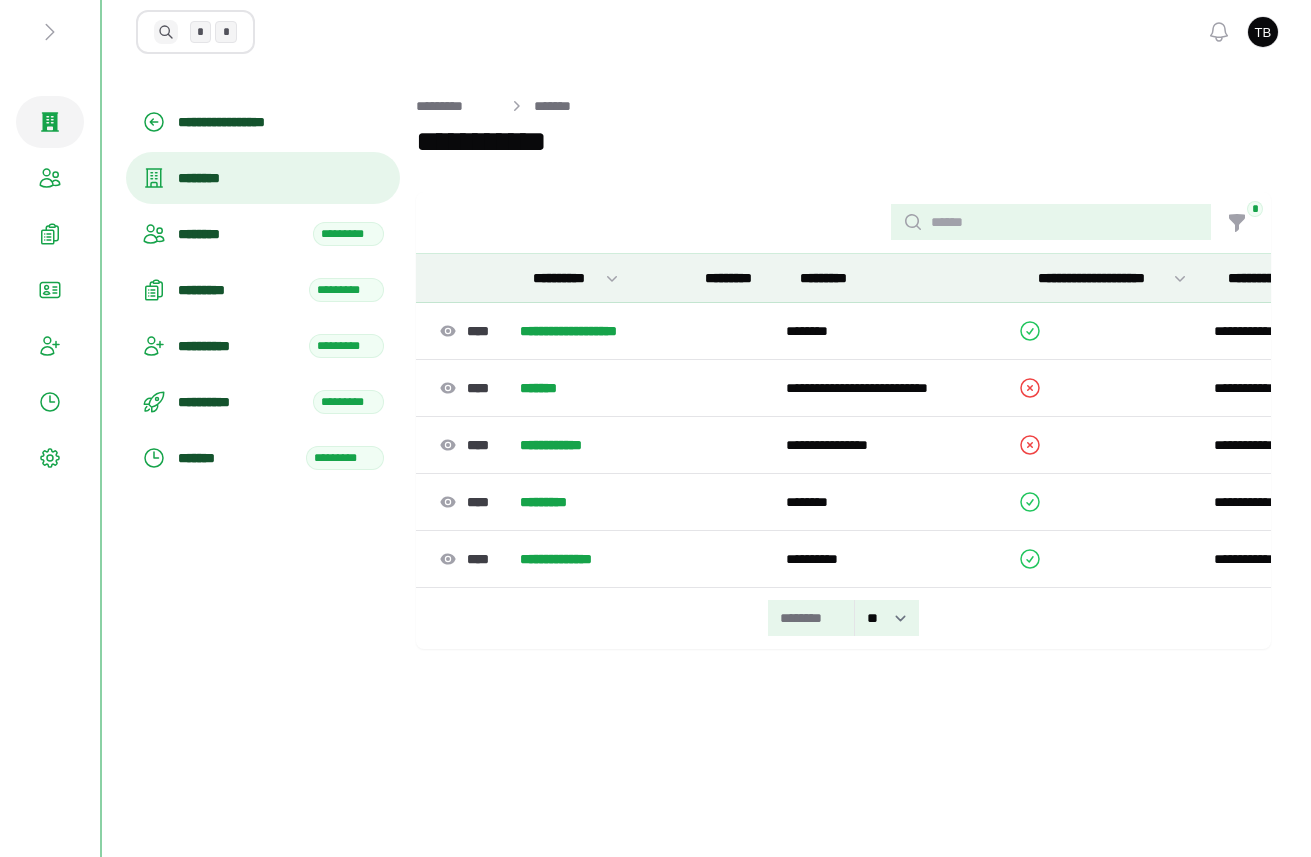 click on "********" at bounding box center [263, 178] 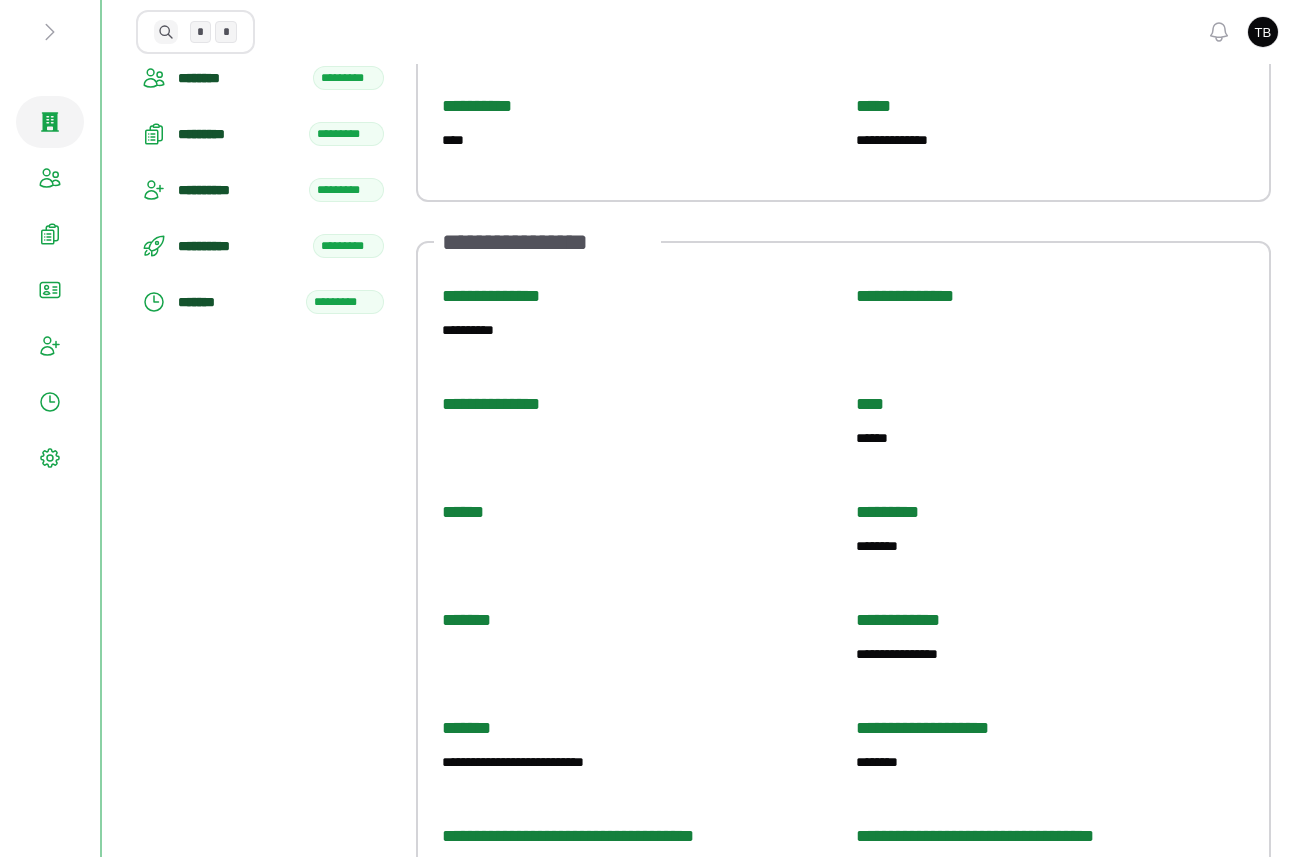 scroll, scrollTop: 0, scrollLeft: 0, axis: both 